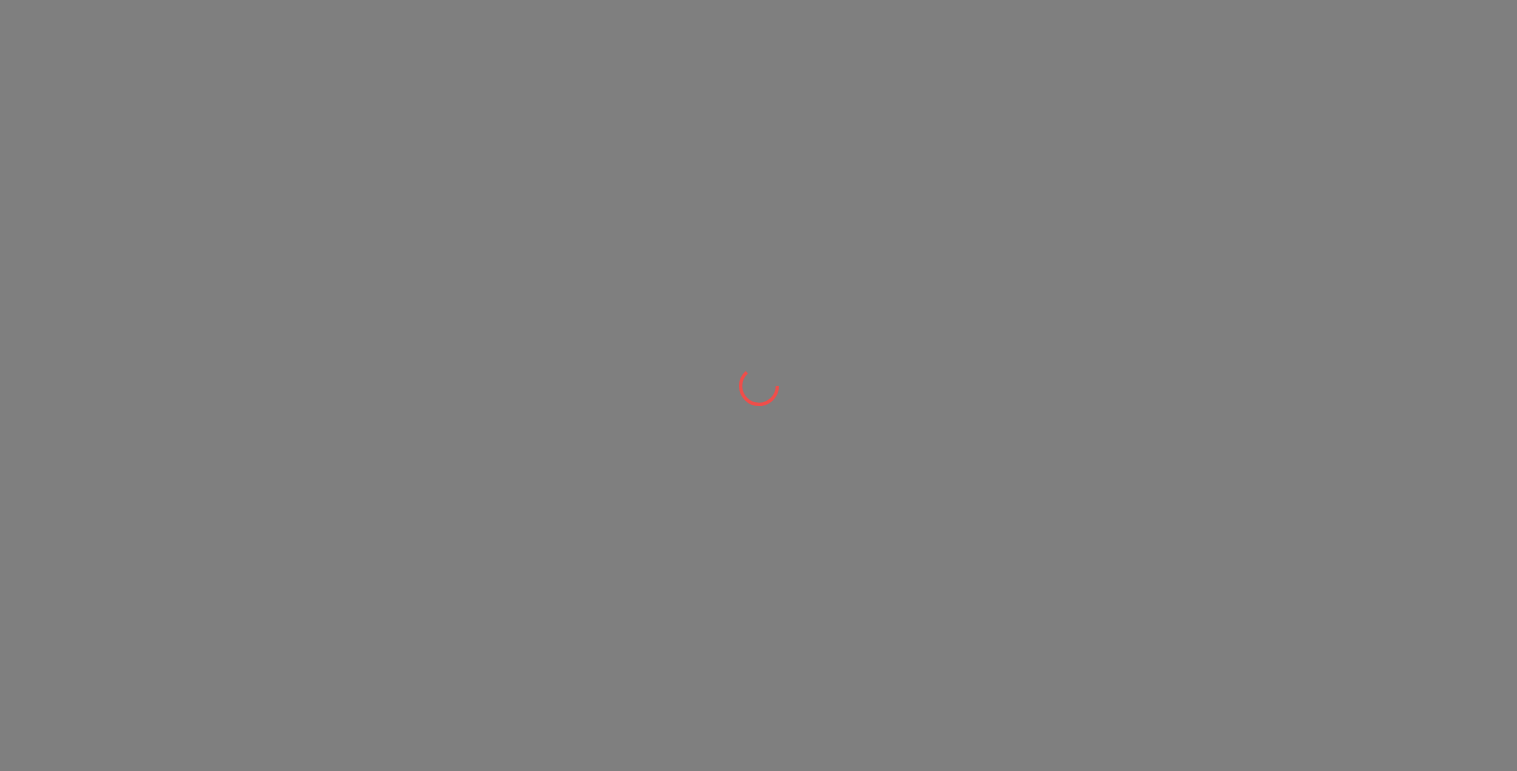 scroll, scrollTop: 0, scrollLeft: 0, axis: both 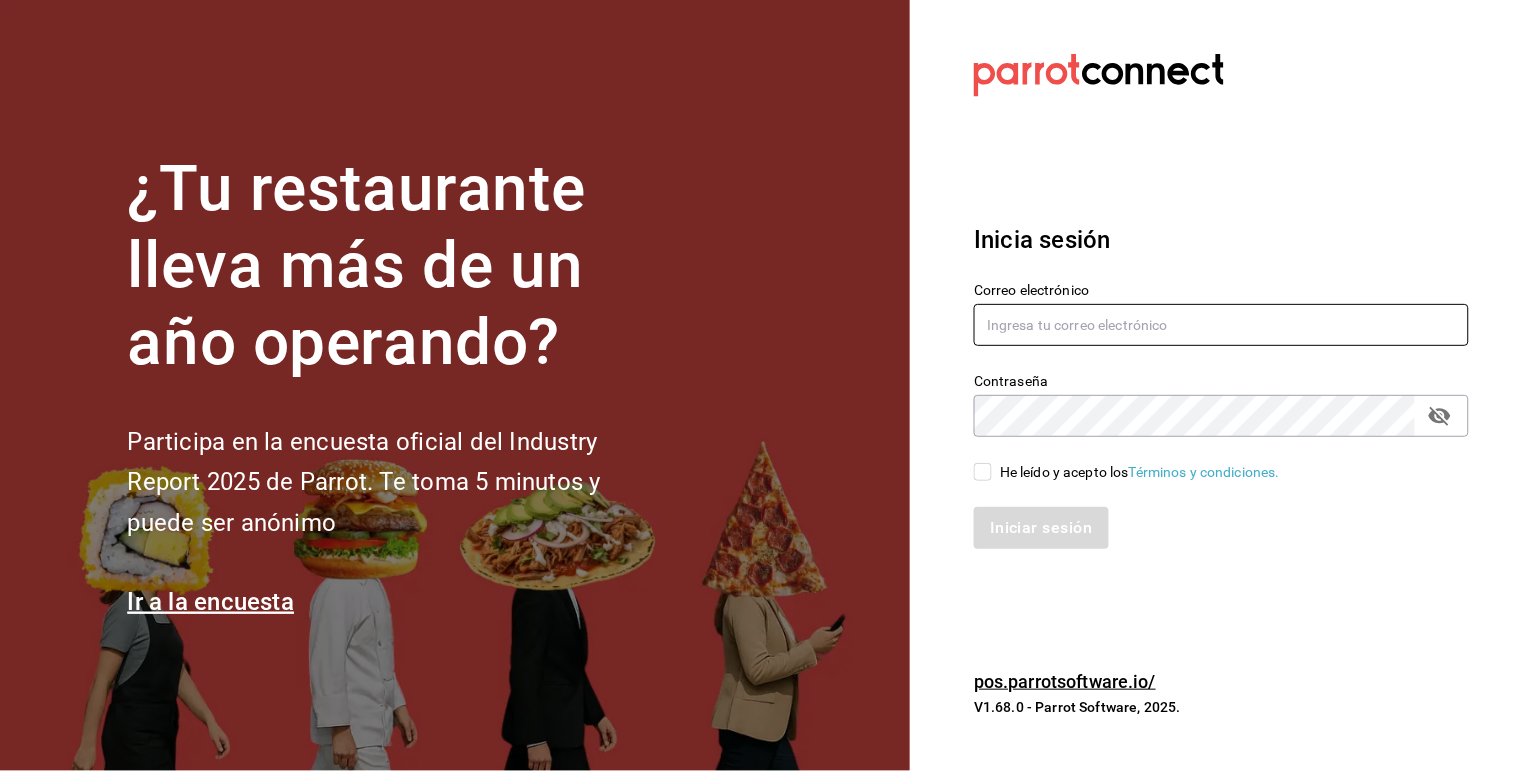 click at bounding box center (1221, 325) 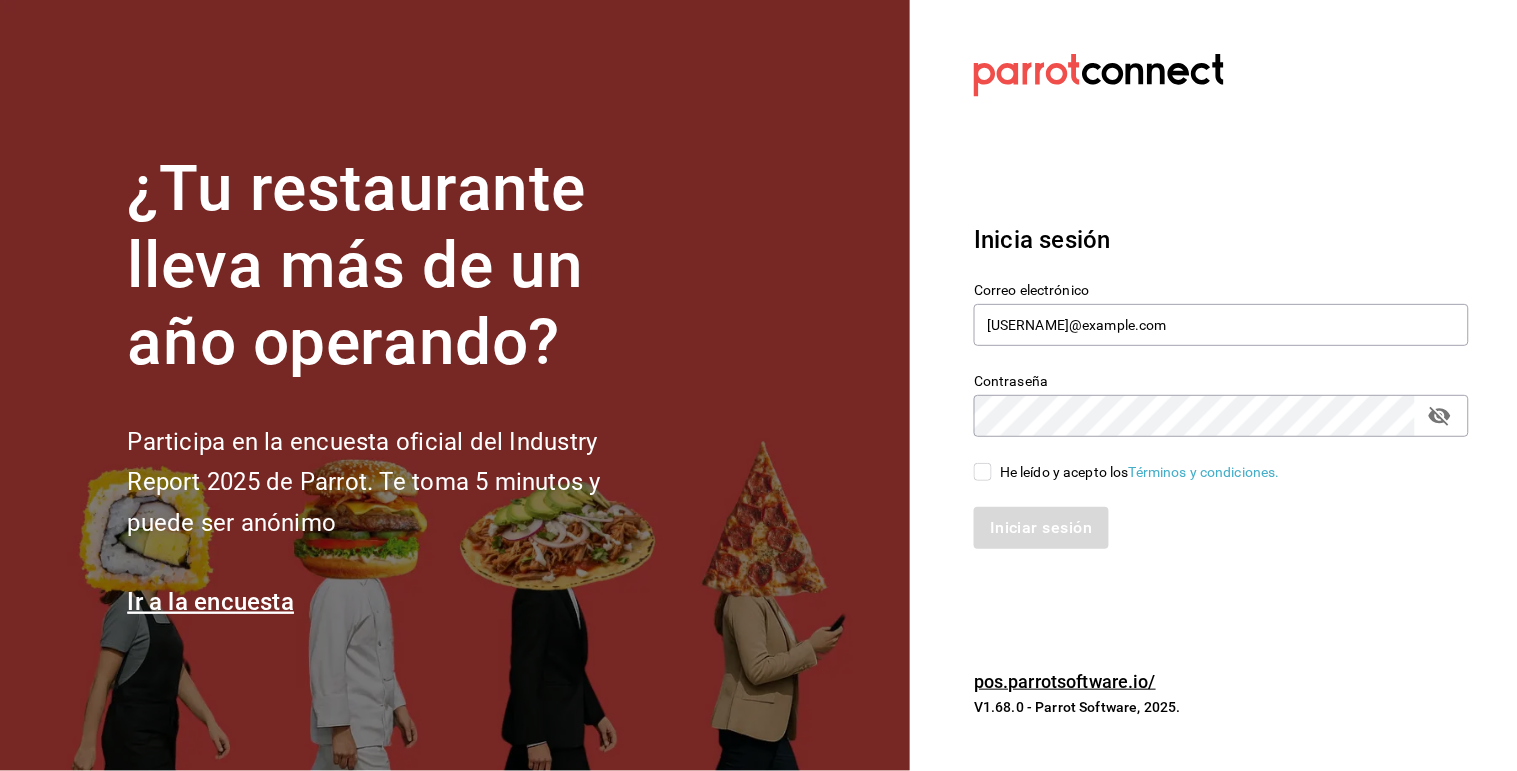 click on "He leído y acepto los  Términos y condiciones." at bounding box center [983, 472] 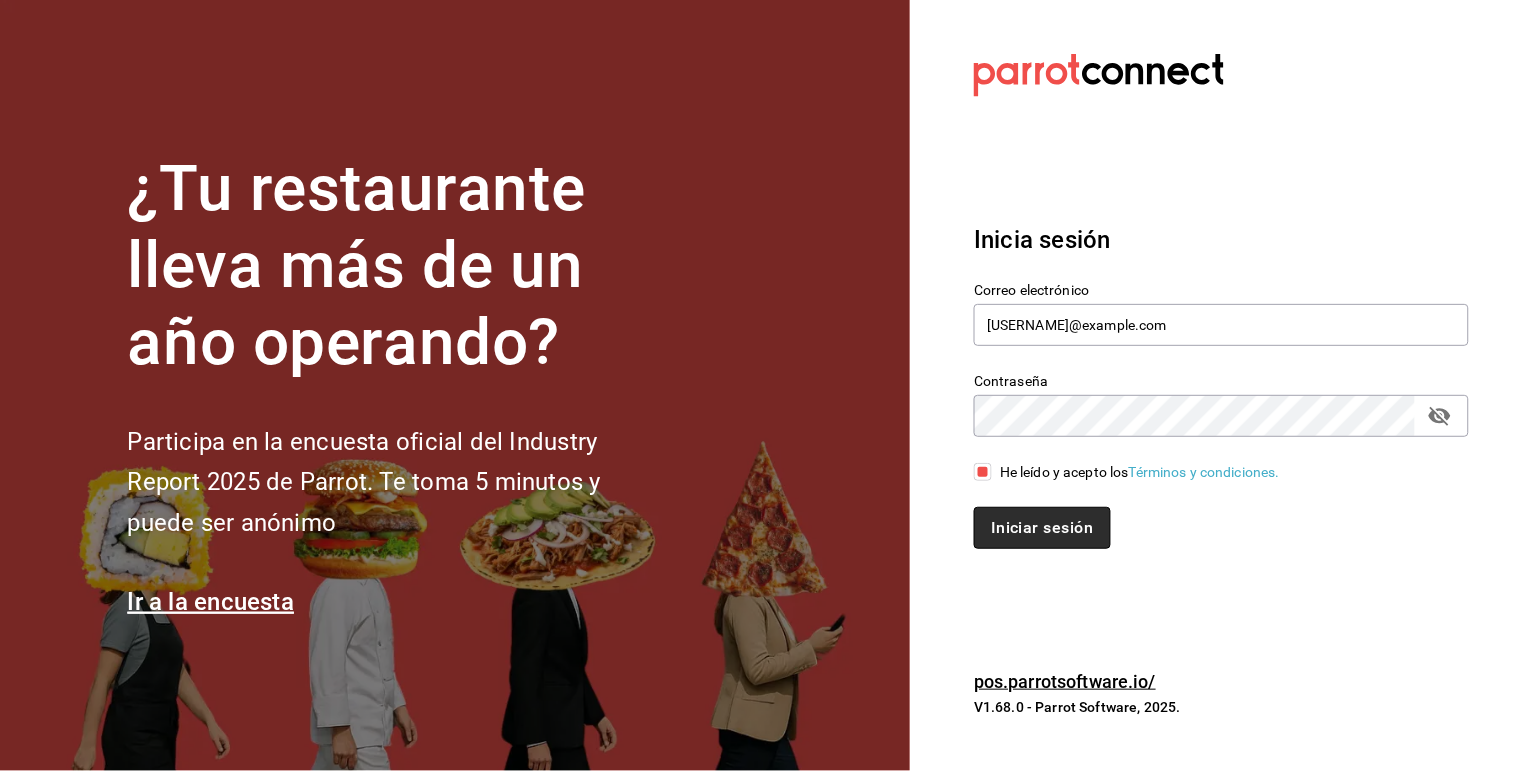 click on "Iniciar sesión" at bounding box center (1042, 528) 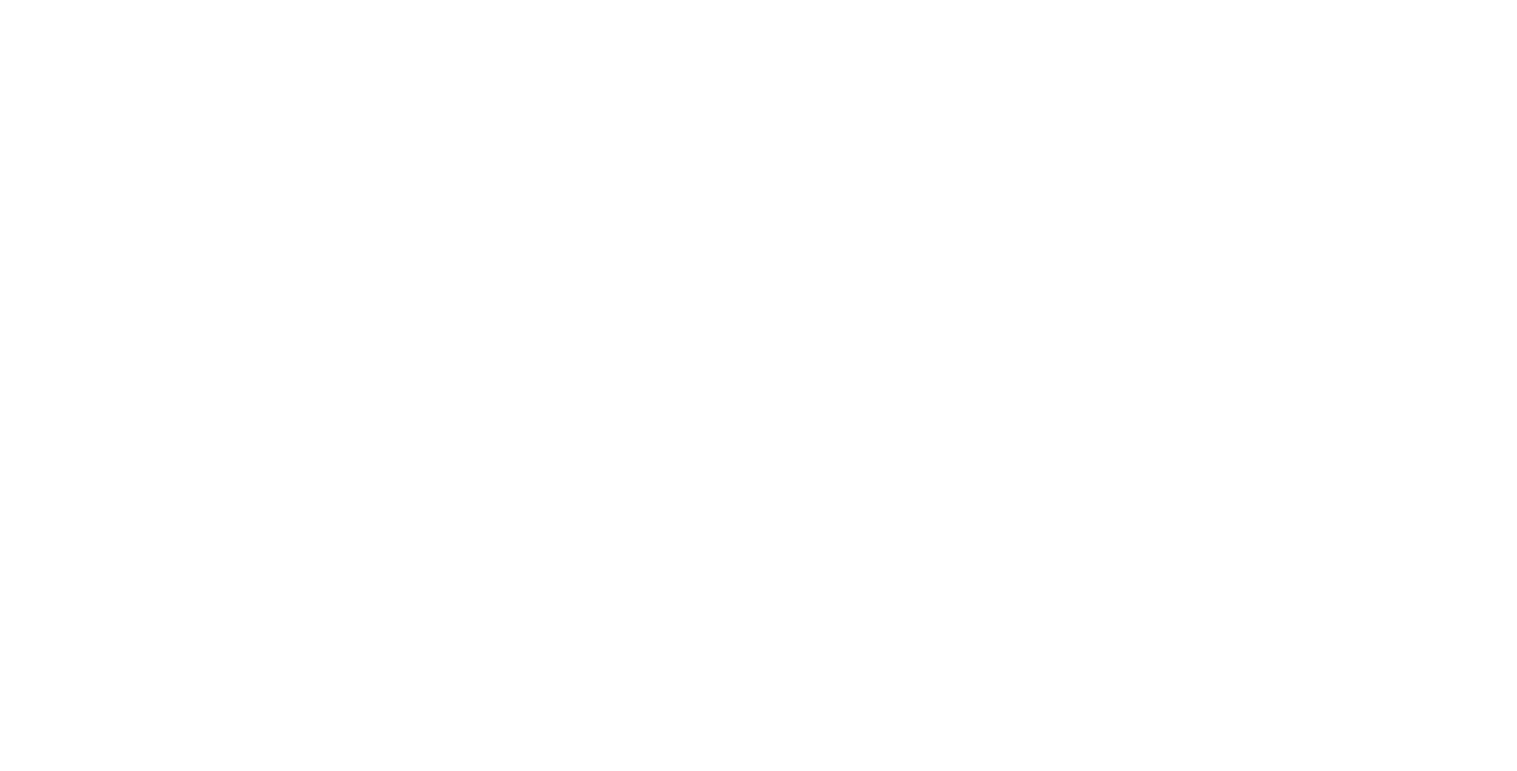 scroll, scrollTop: 0, scrollLeft: 0, axis: both 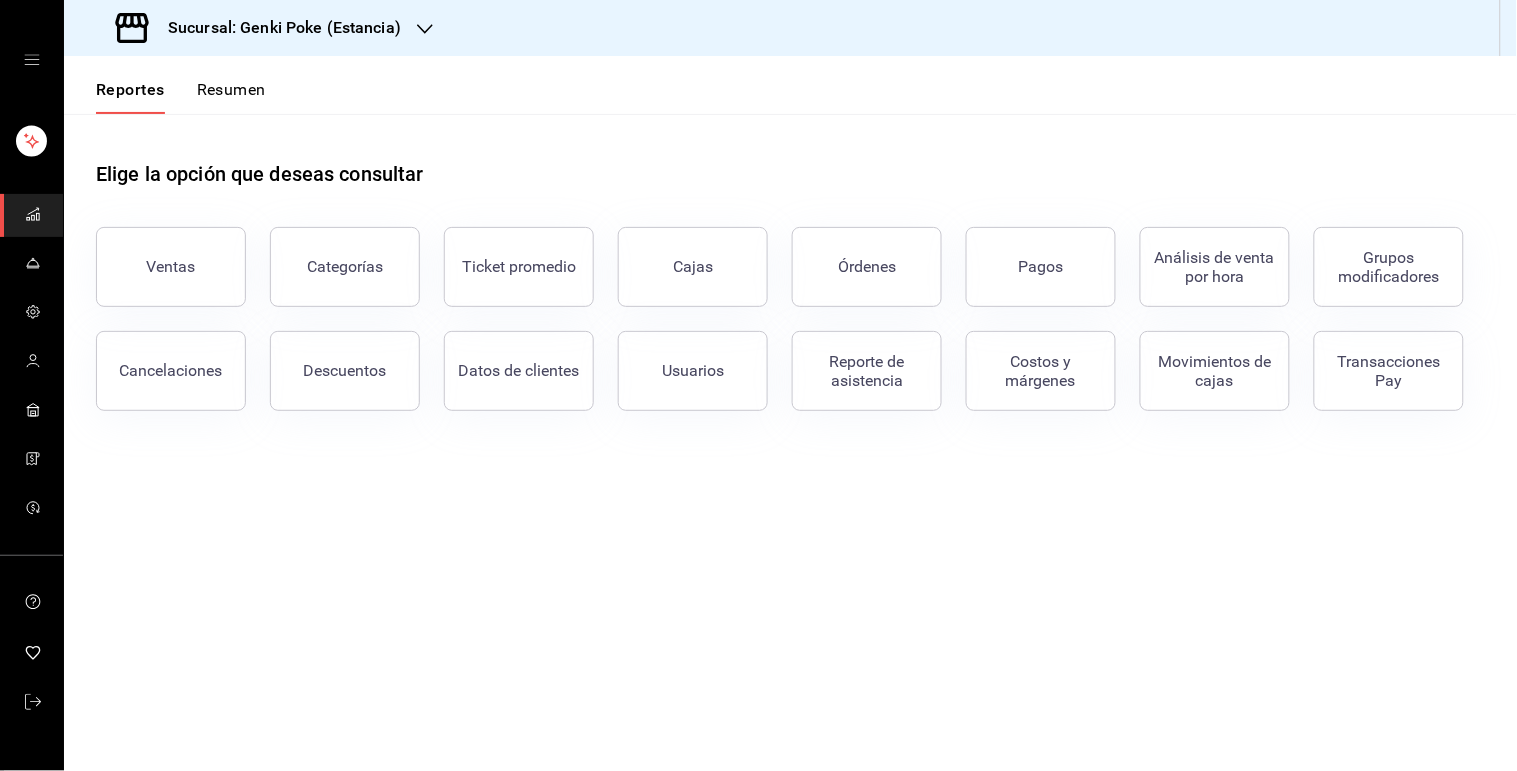 click on "Sucursal: Genki Poke (Estancia)" at bounding box center [276, 28] 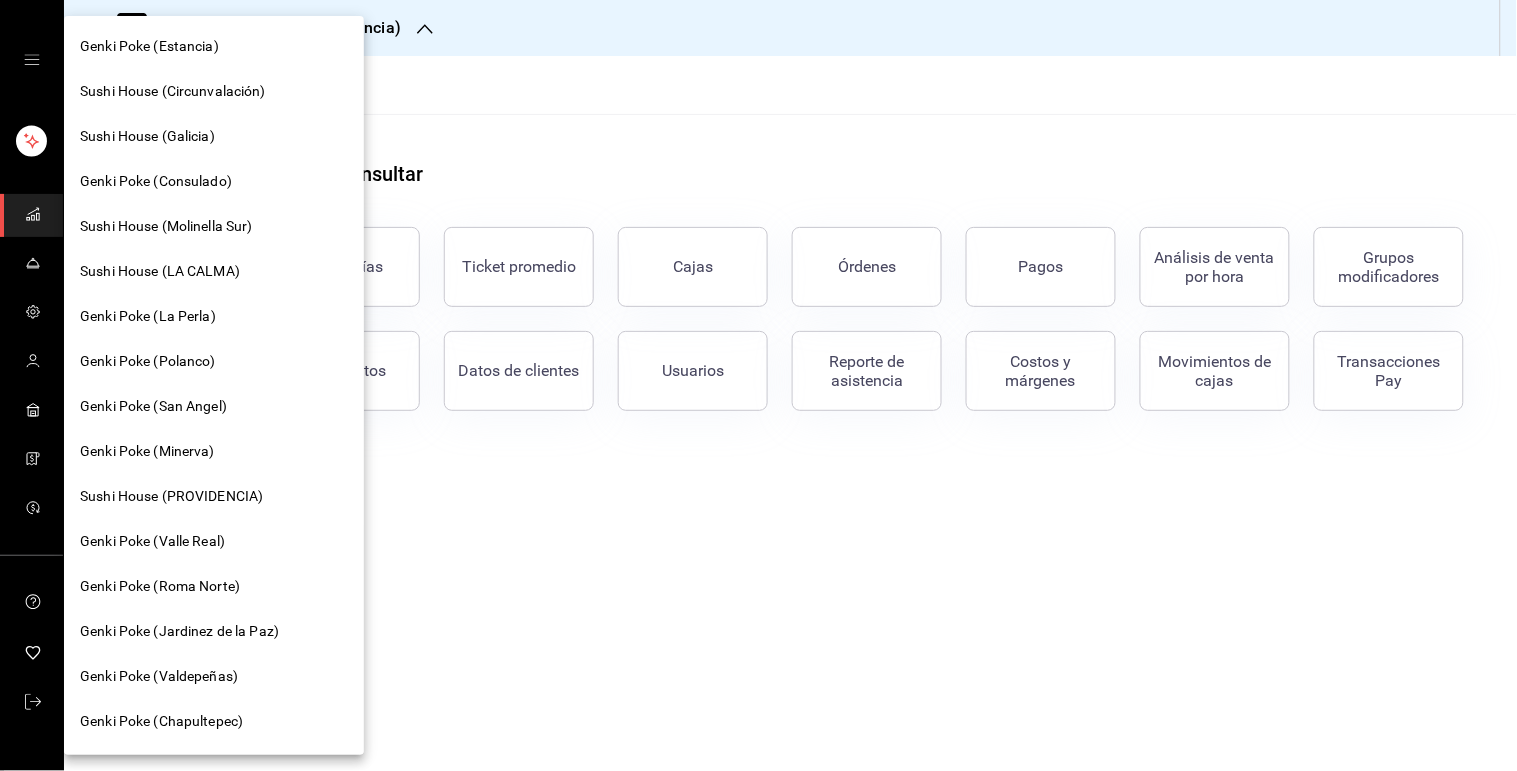 click on "Genki Poke (Consulado)" at bounding box center [156, 181] 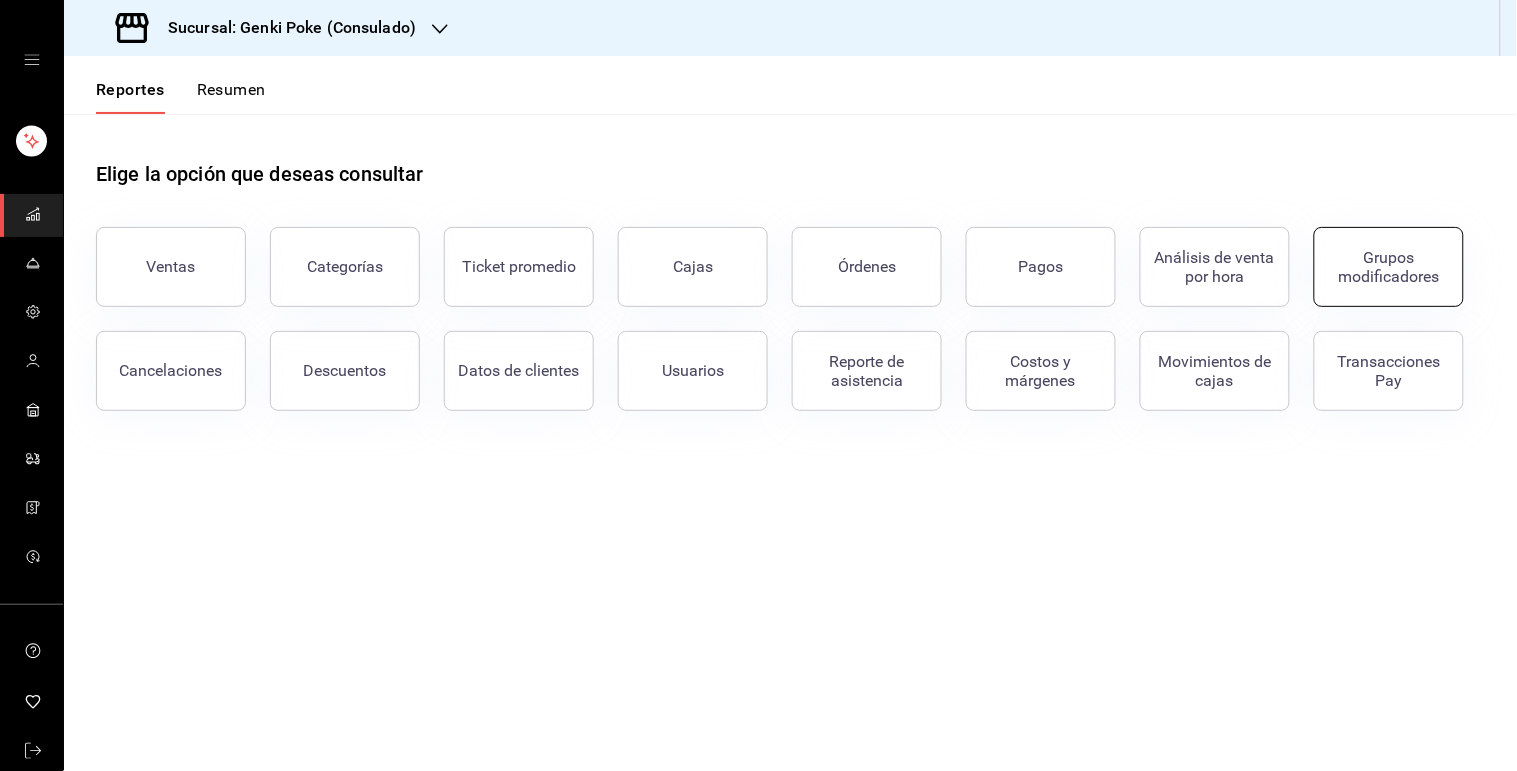click on "Grupos modificadores" at bounding box center (1389, 267) 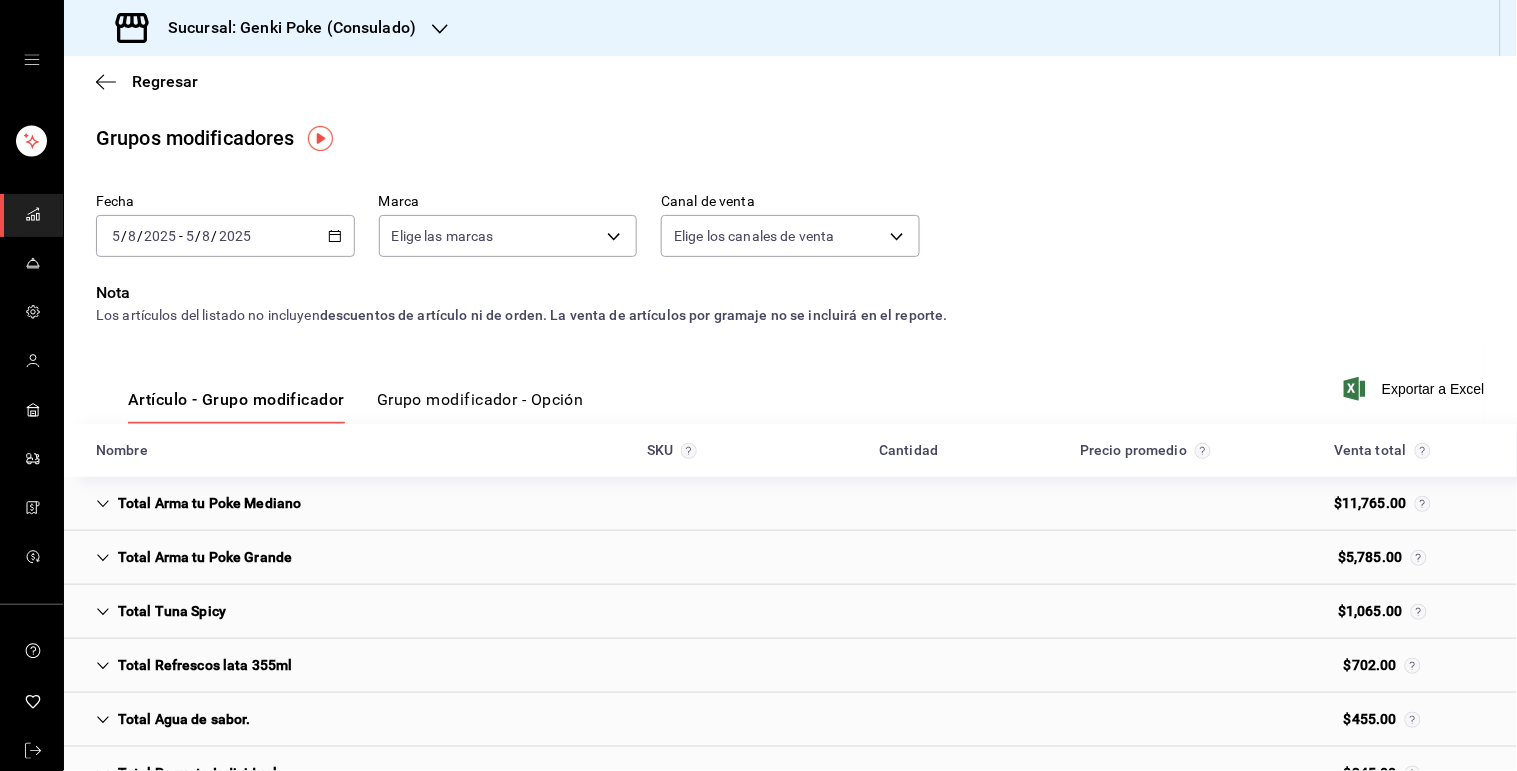 click on "2025-08-05 5 / 8 / 2025 - 2025-08-05 5 / 8 / 2025" at bounding box center [225, 236] 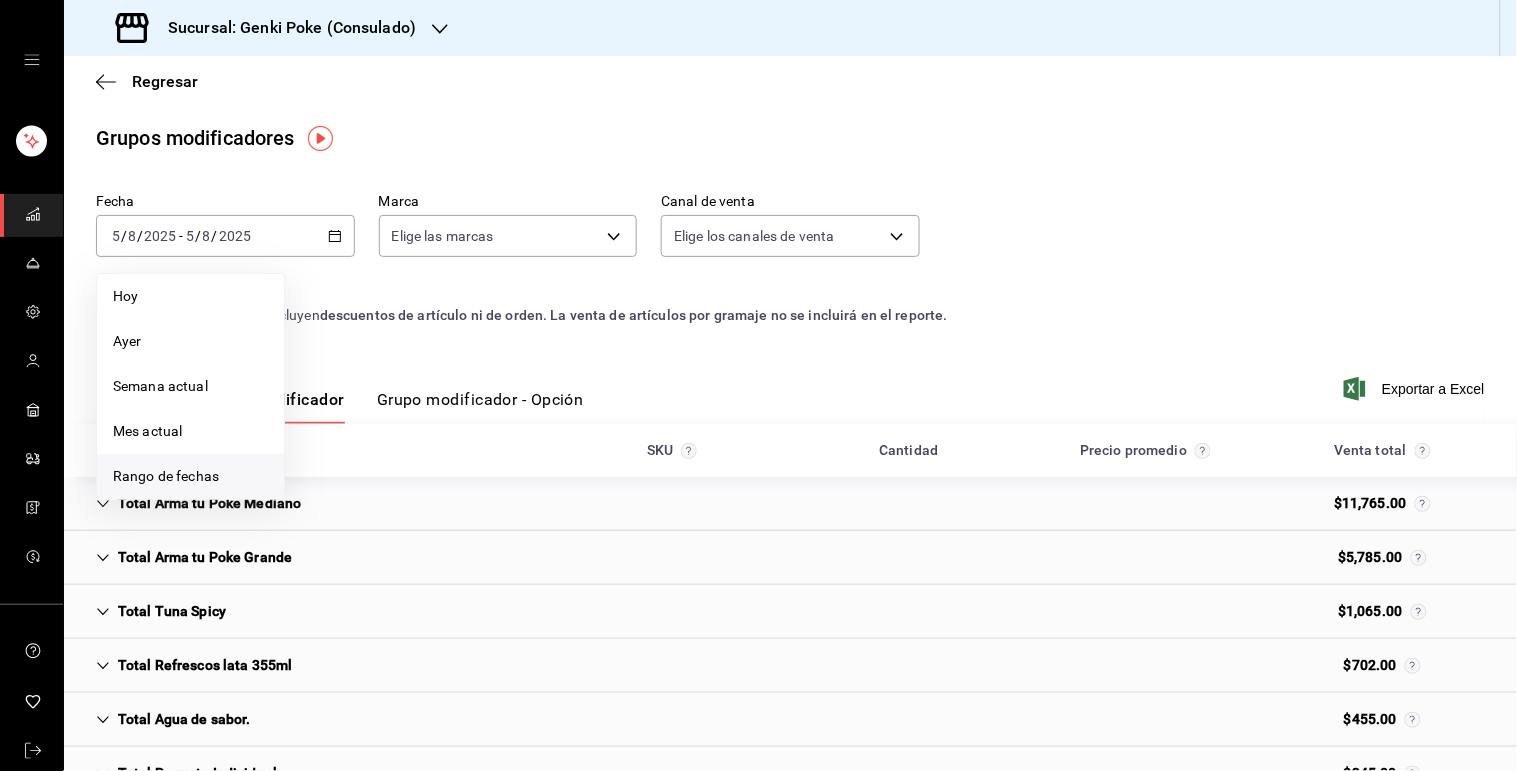 click on "Rango de fechas" at bounding box center [190, 476] 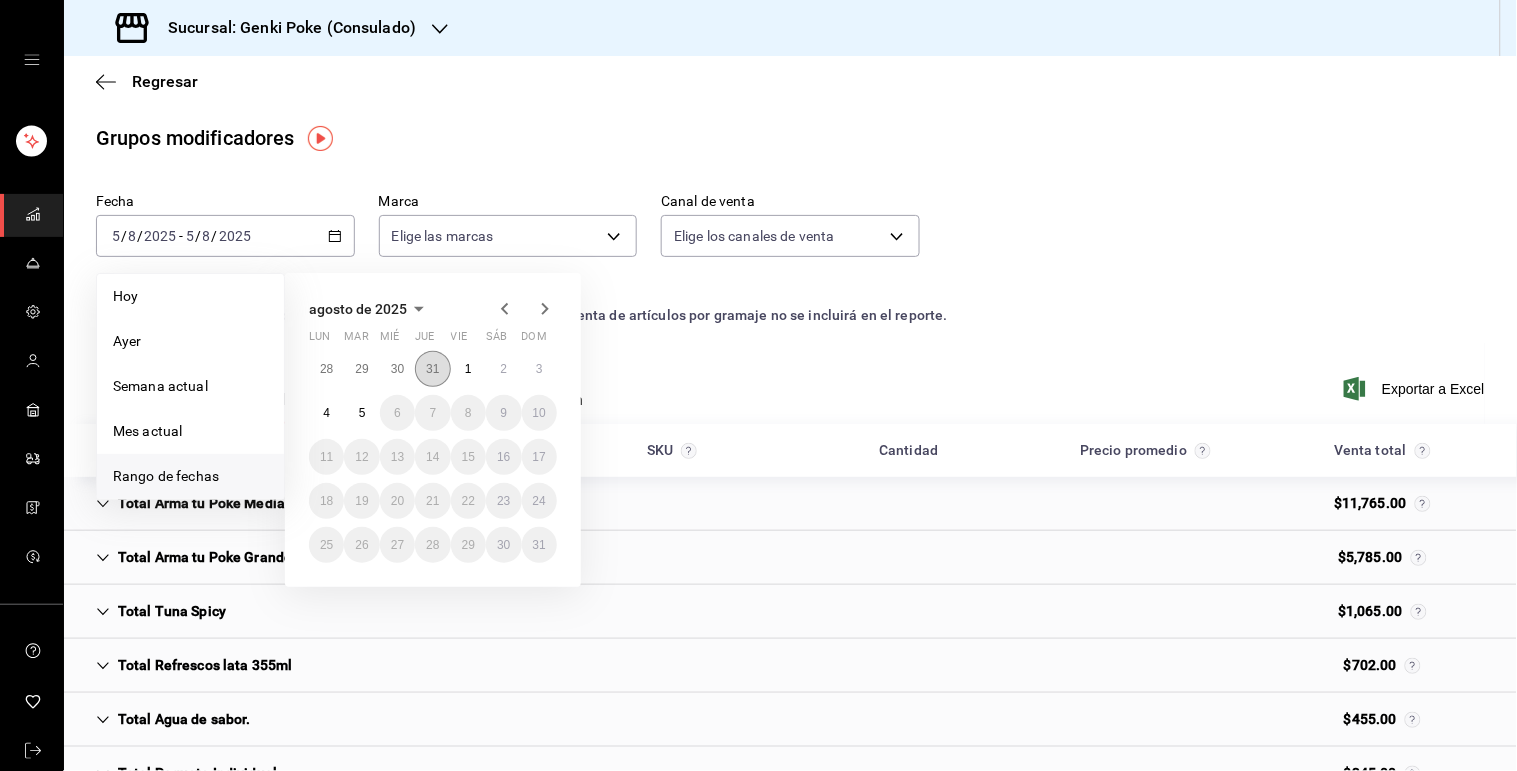 click on "31" at bounding box center (432, 369) 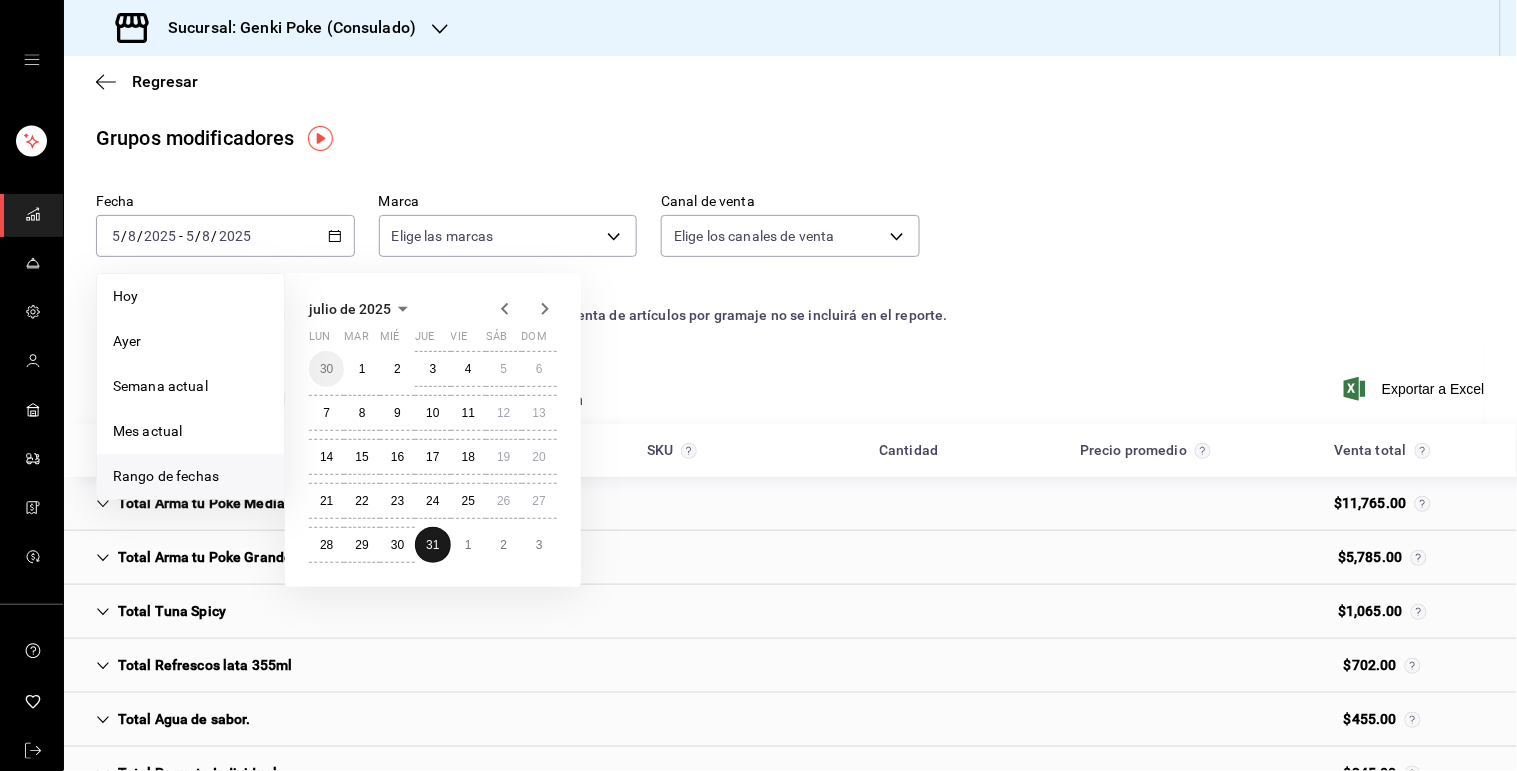click on "3" at bounding box center (432, 369) 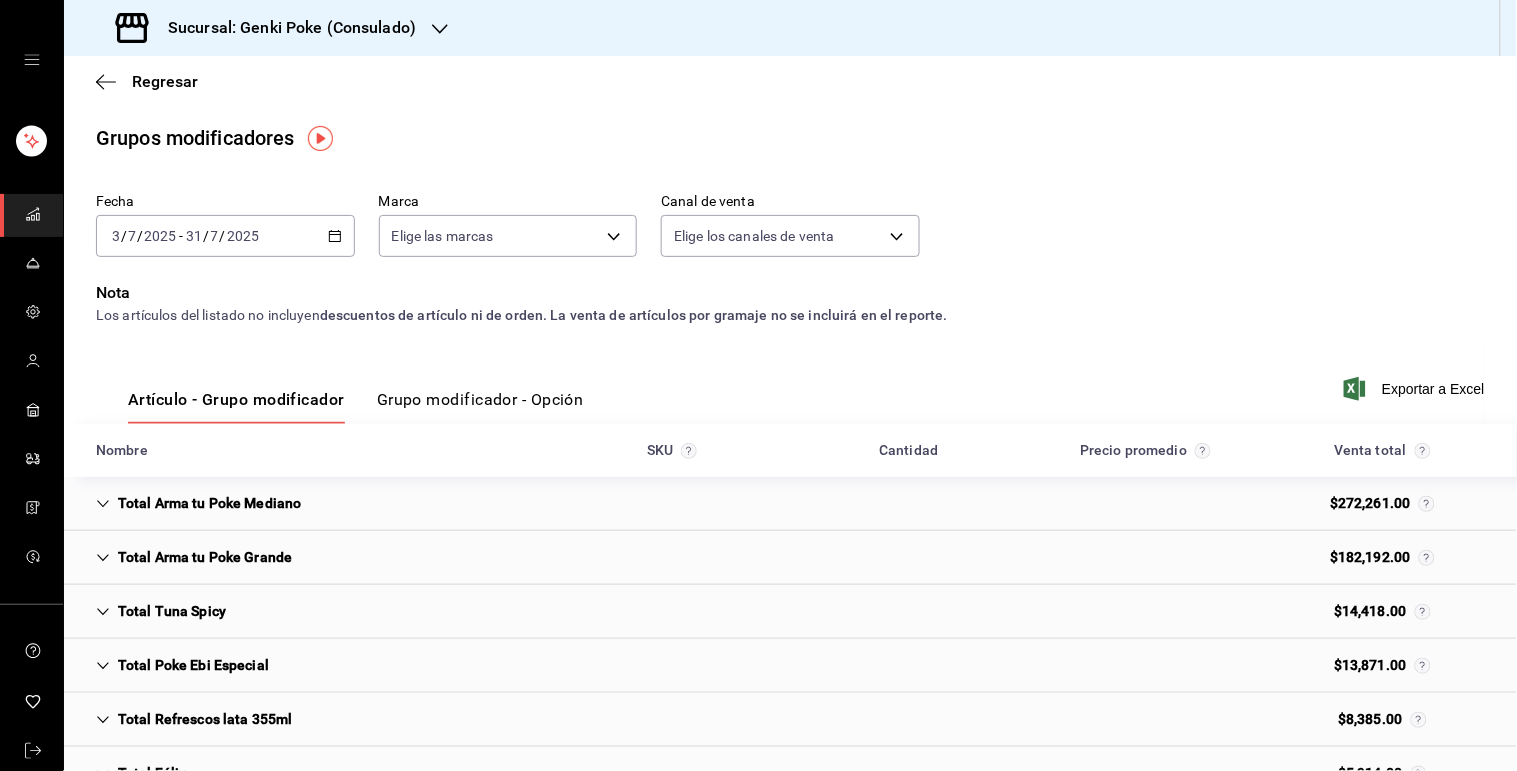 click 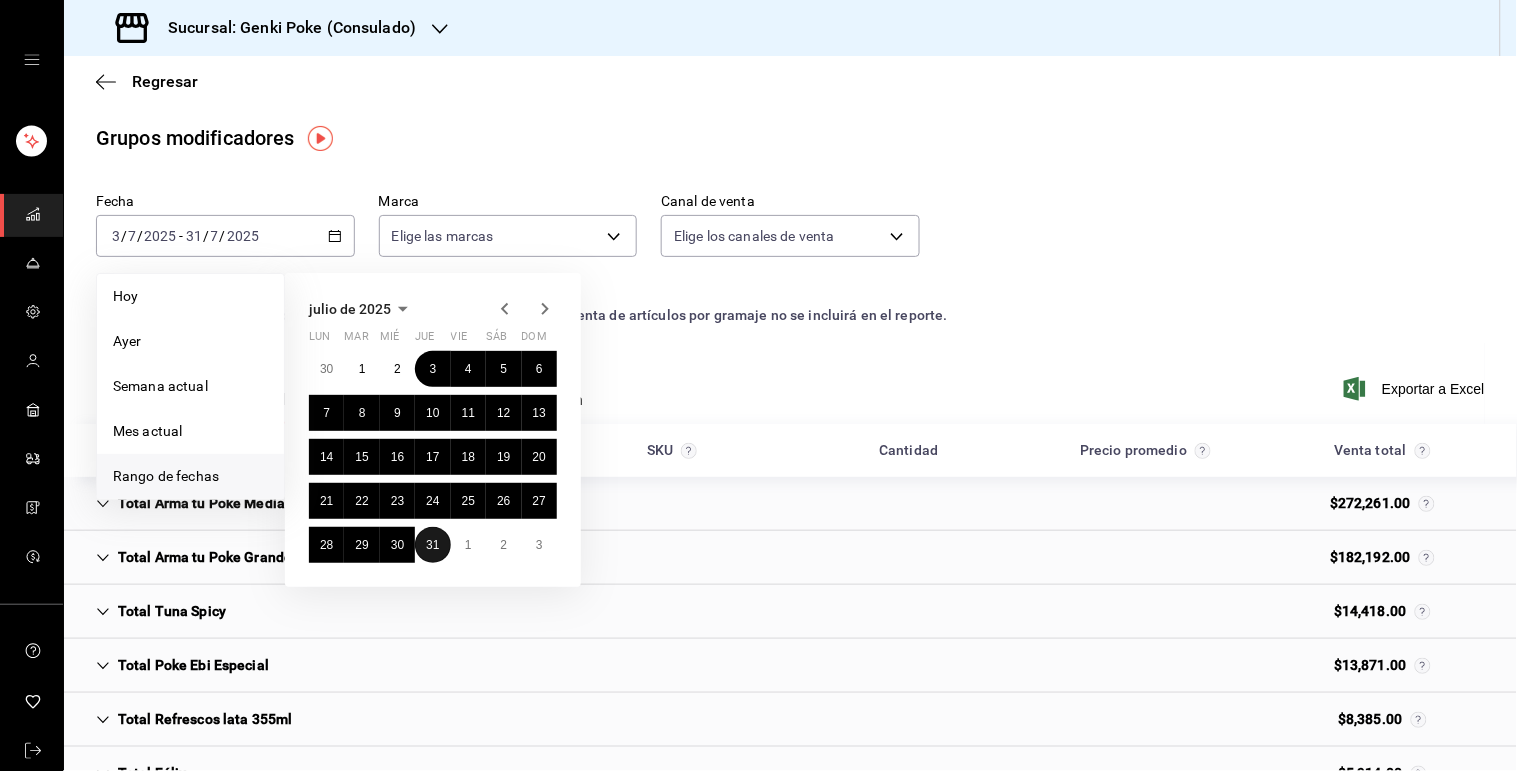 click on "31" at bounding box center [432, 545] 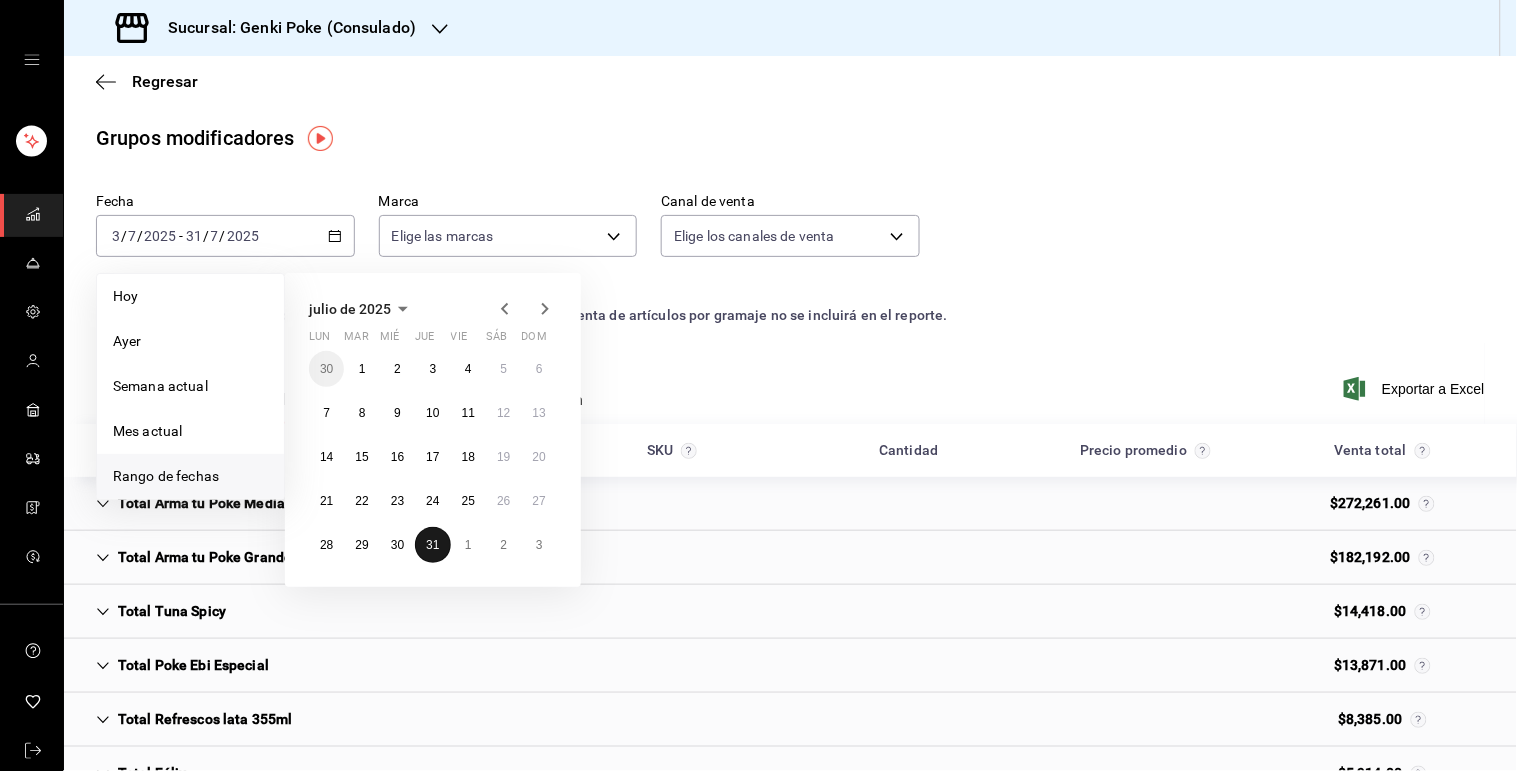 click on "31" at bounding box center (432, 545) 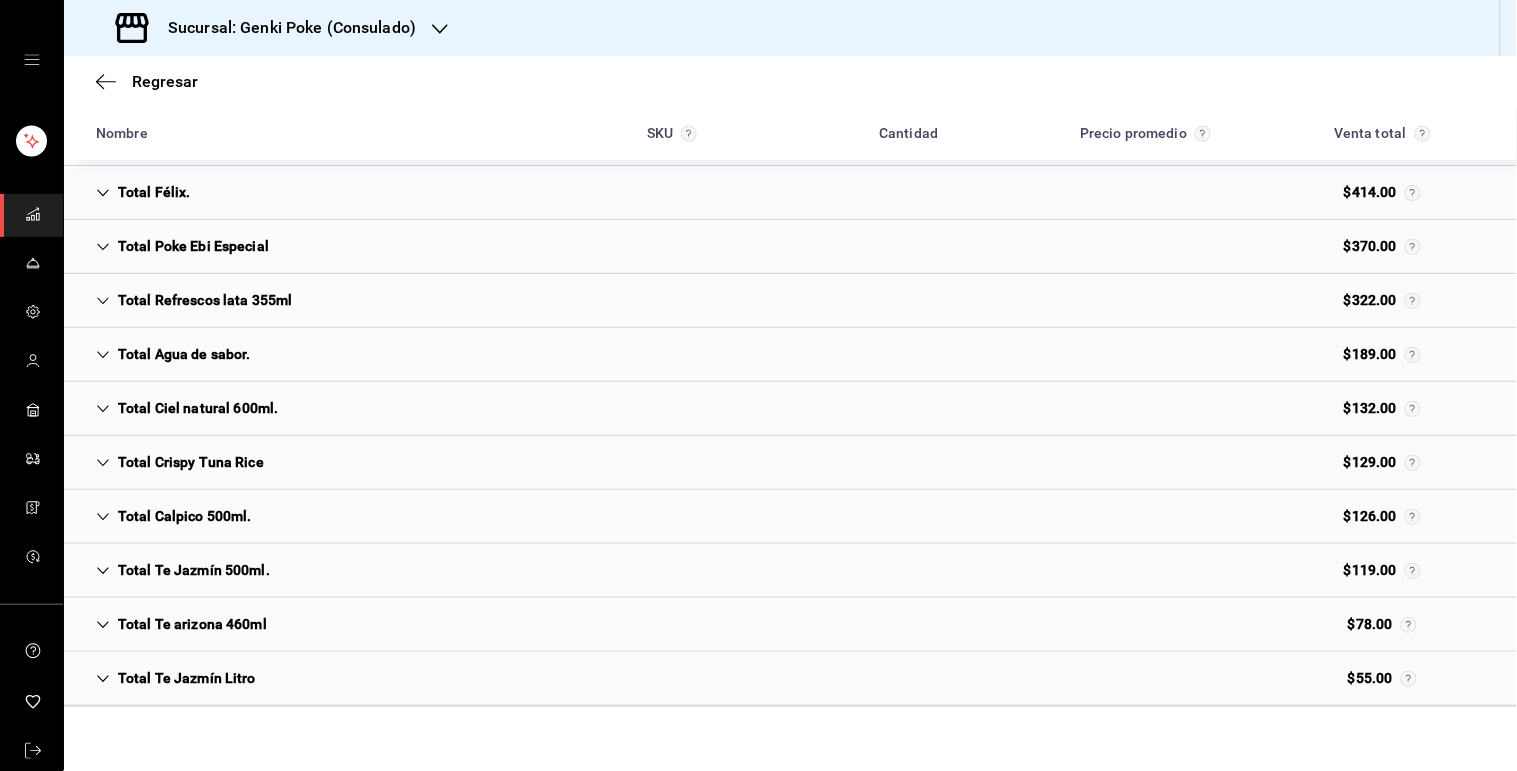 scroll, scrollTop: 485, scrollLeft: 0, axis: vertical 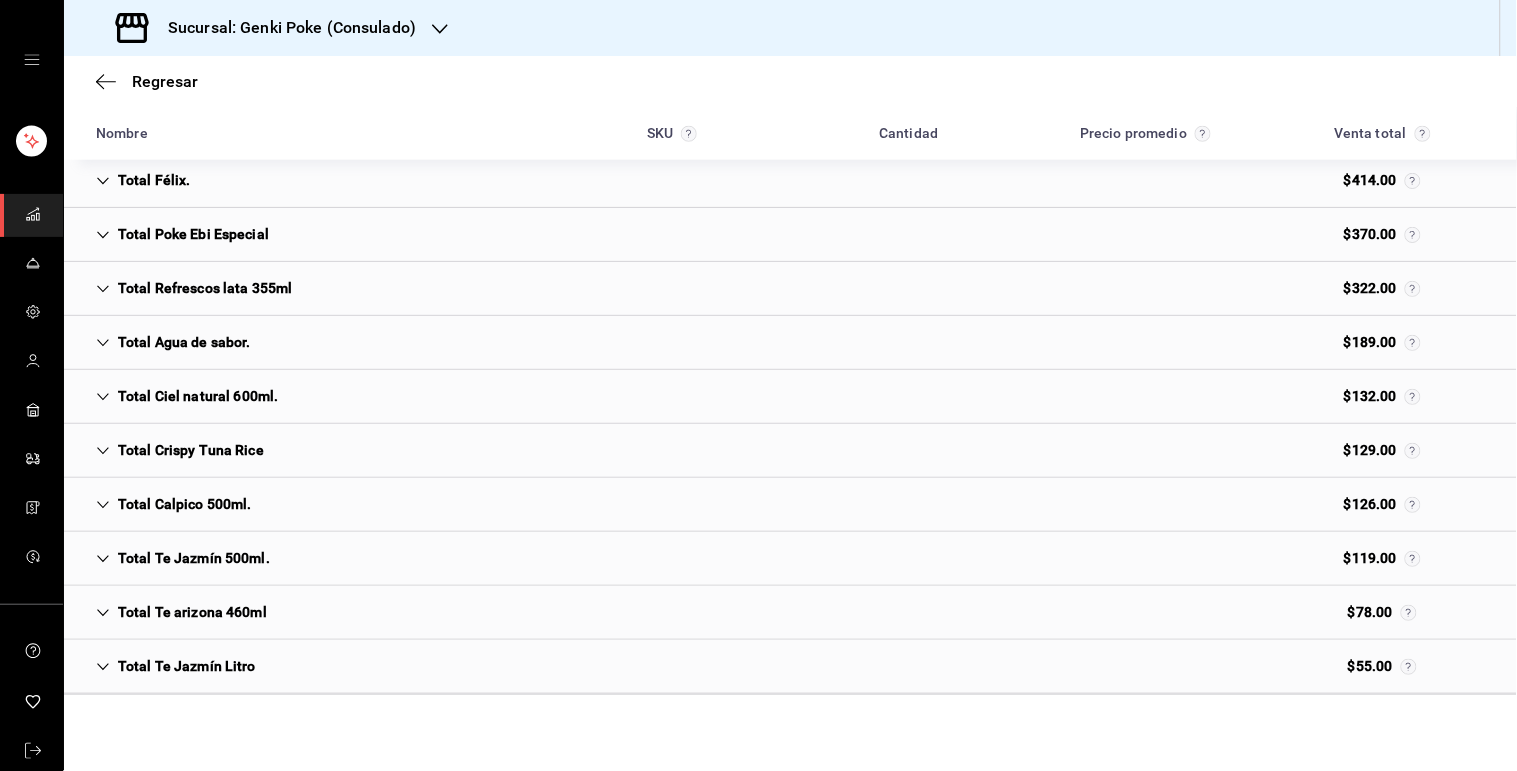 click on "Total Agua de sabor. $189.00" at bounding box center (790, 343) 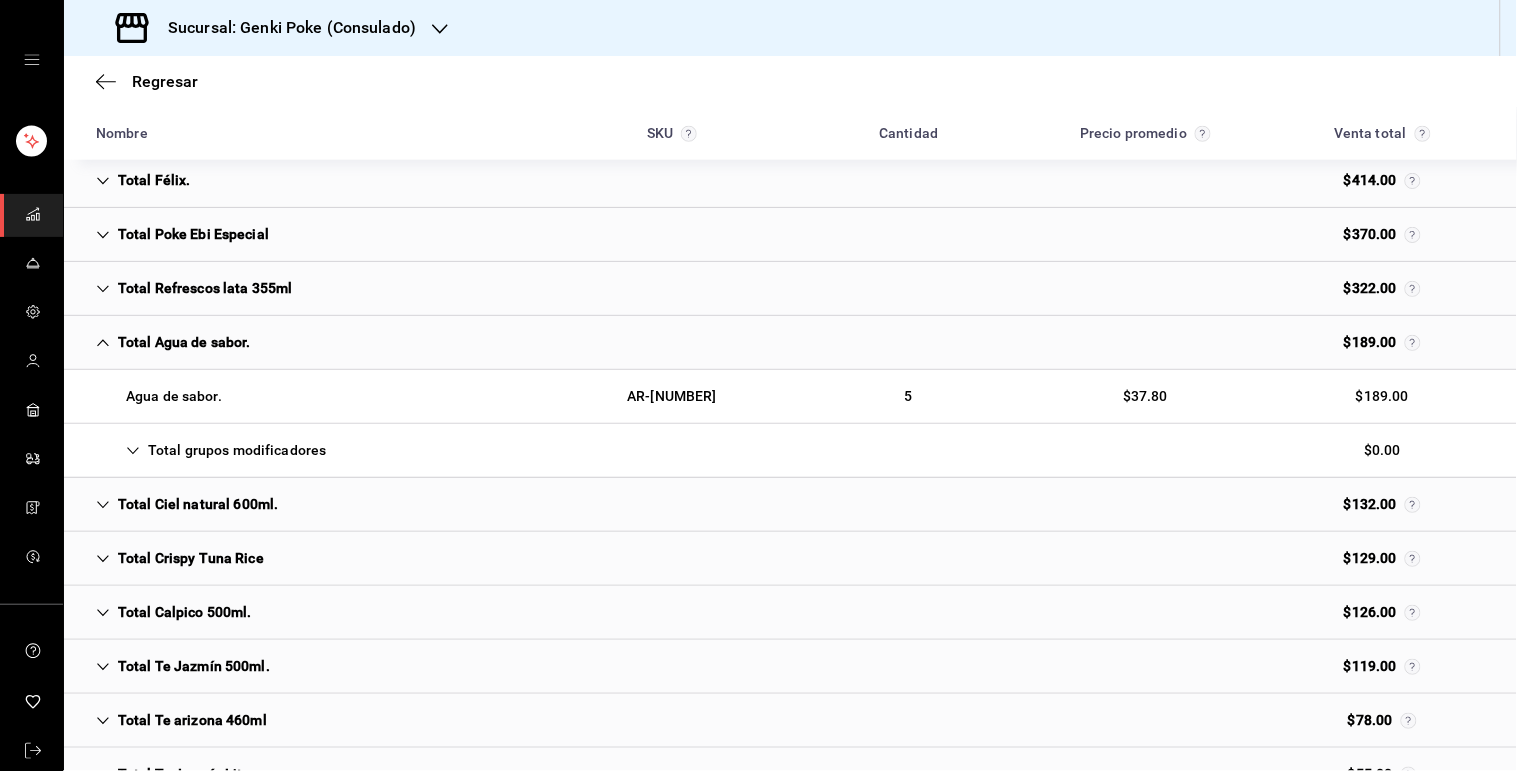click on "Total Agua de sabor. $189.00" at bounding box center [790, 343] 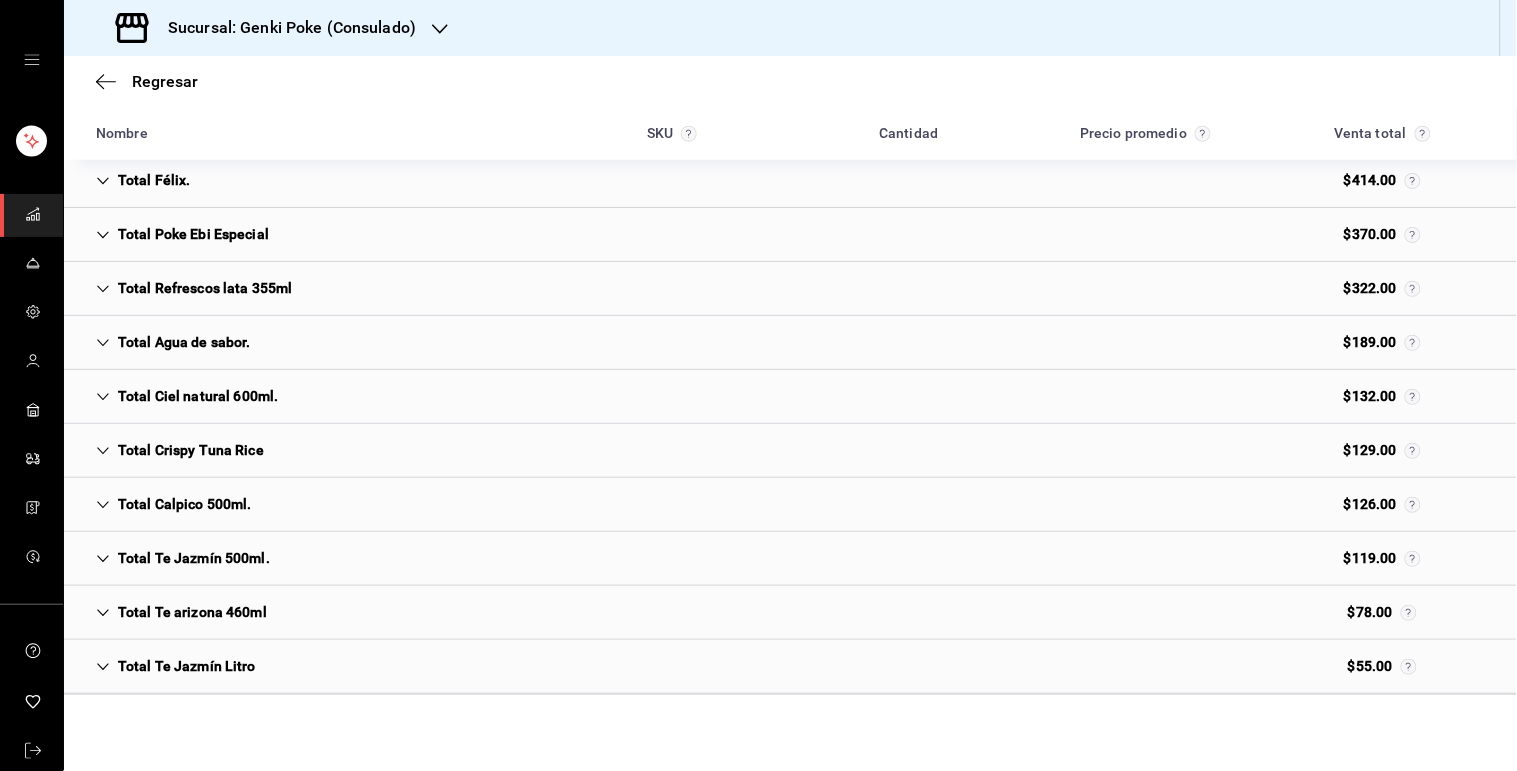 click on "Total Ciel natural 600ml. $132.00" at bounding box center (790, 397) 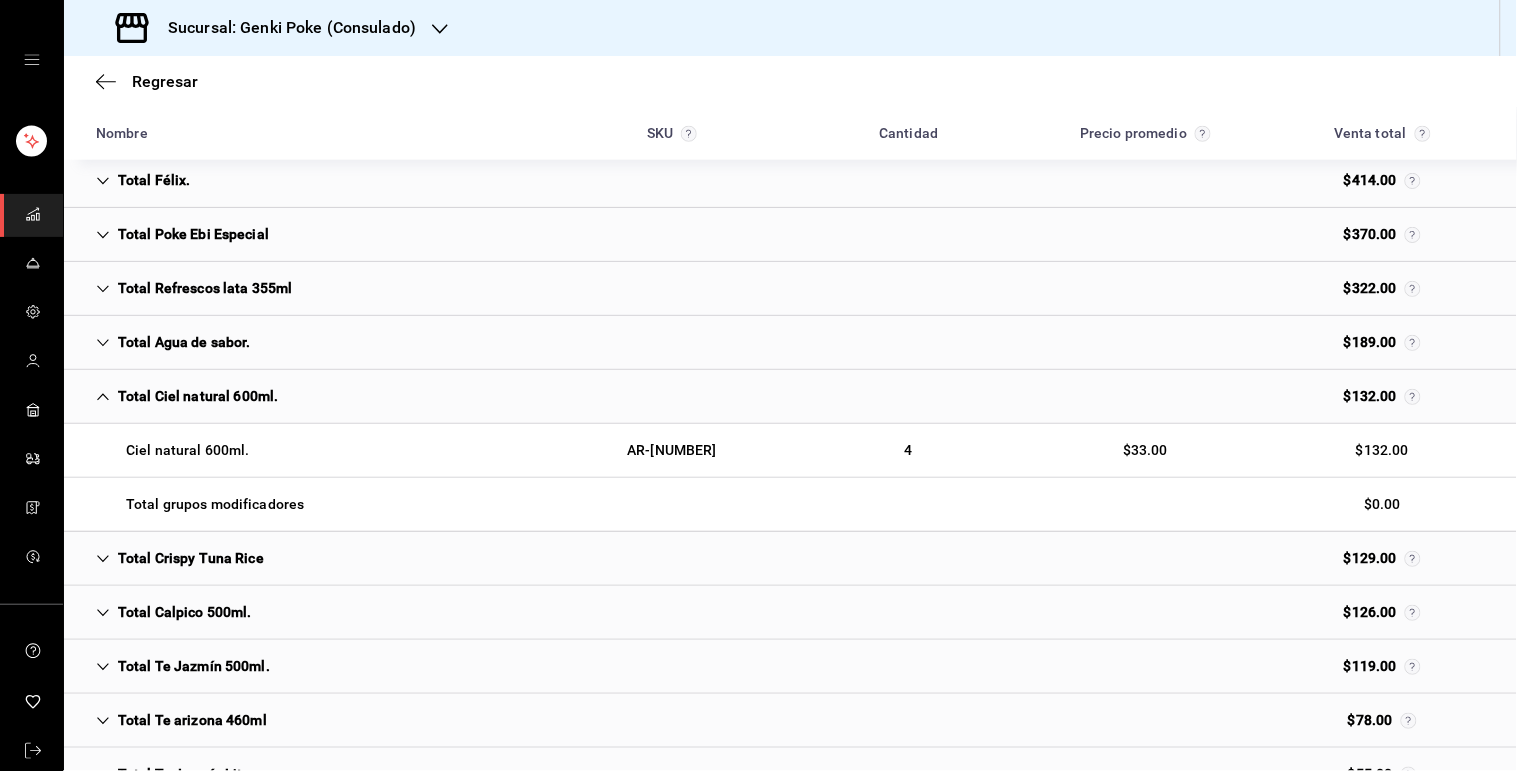 click on "Total Ciel natural 600ml. $132.00" at bounding box center (790, 397) 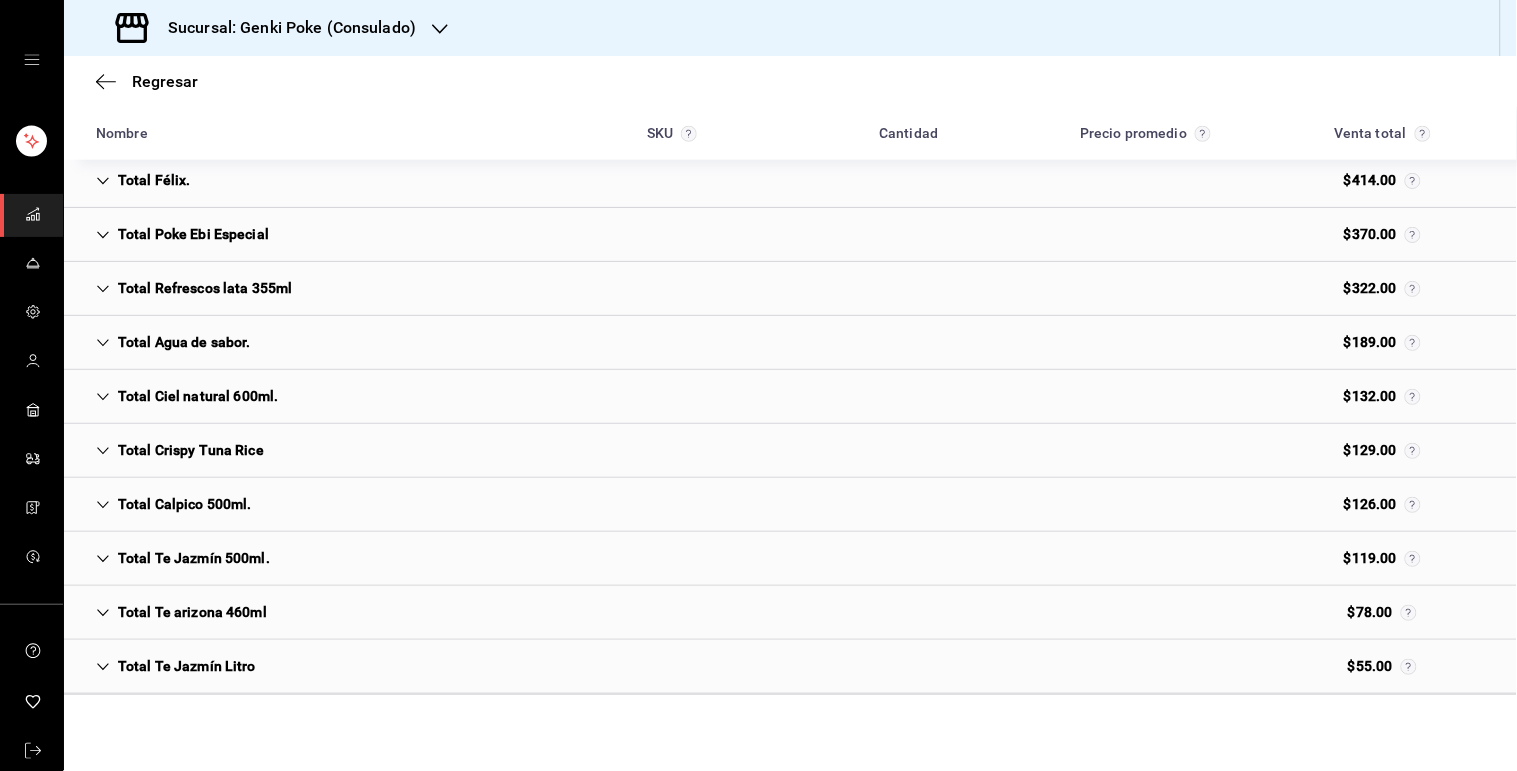 click on "Total Calpico 500ml. $126.00" at bounding box center (790, 505) 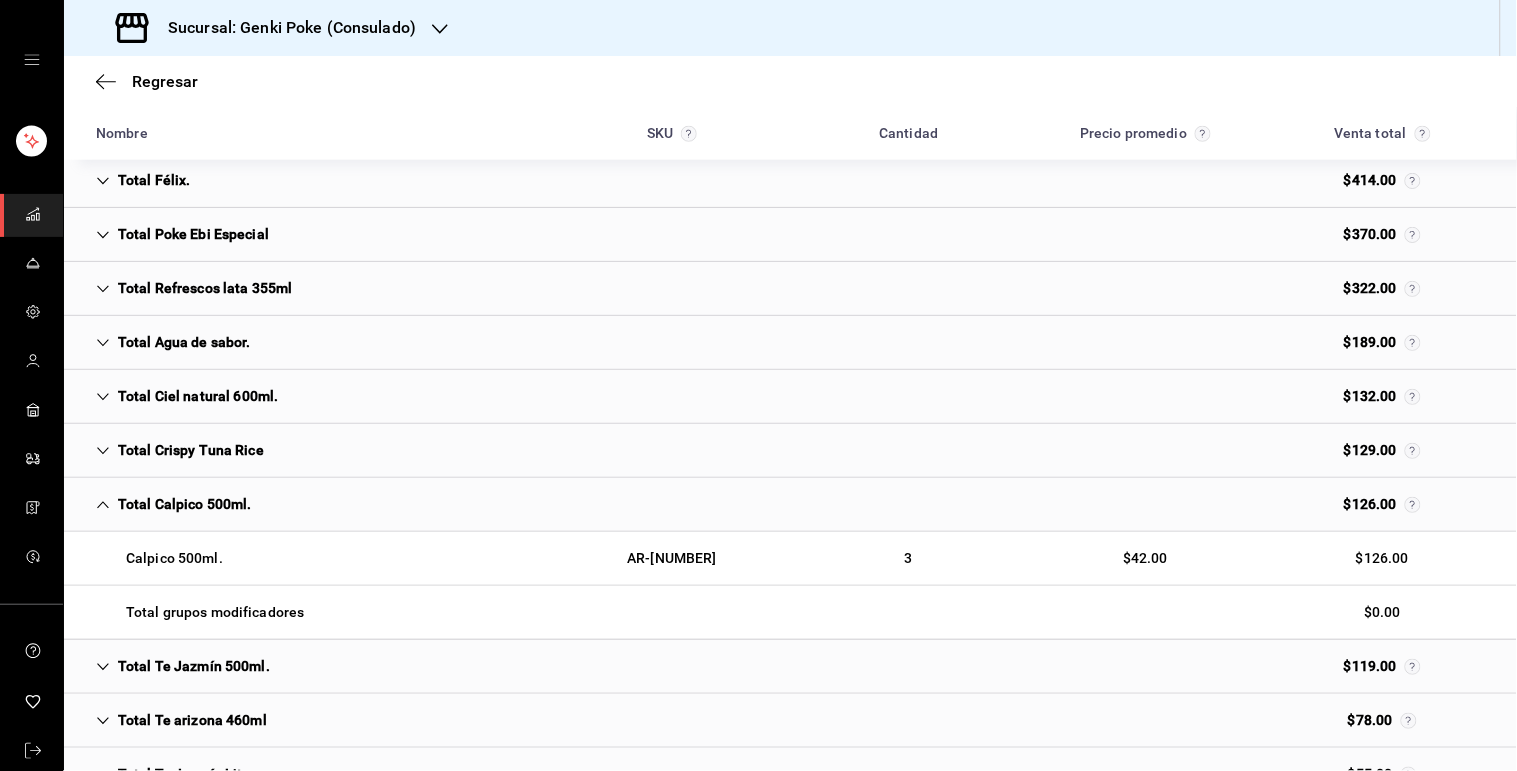 click on "Total Calpico 500ml. $126.00" at bounding box center (790, 505) 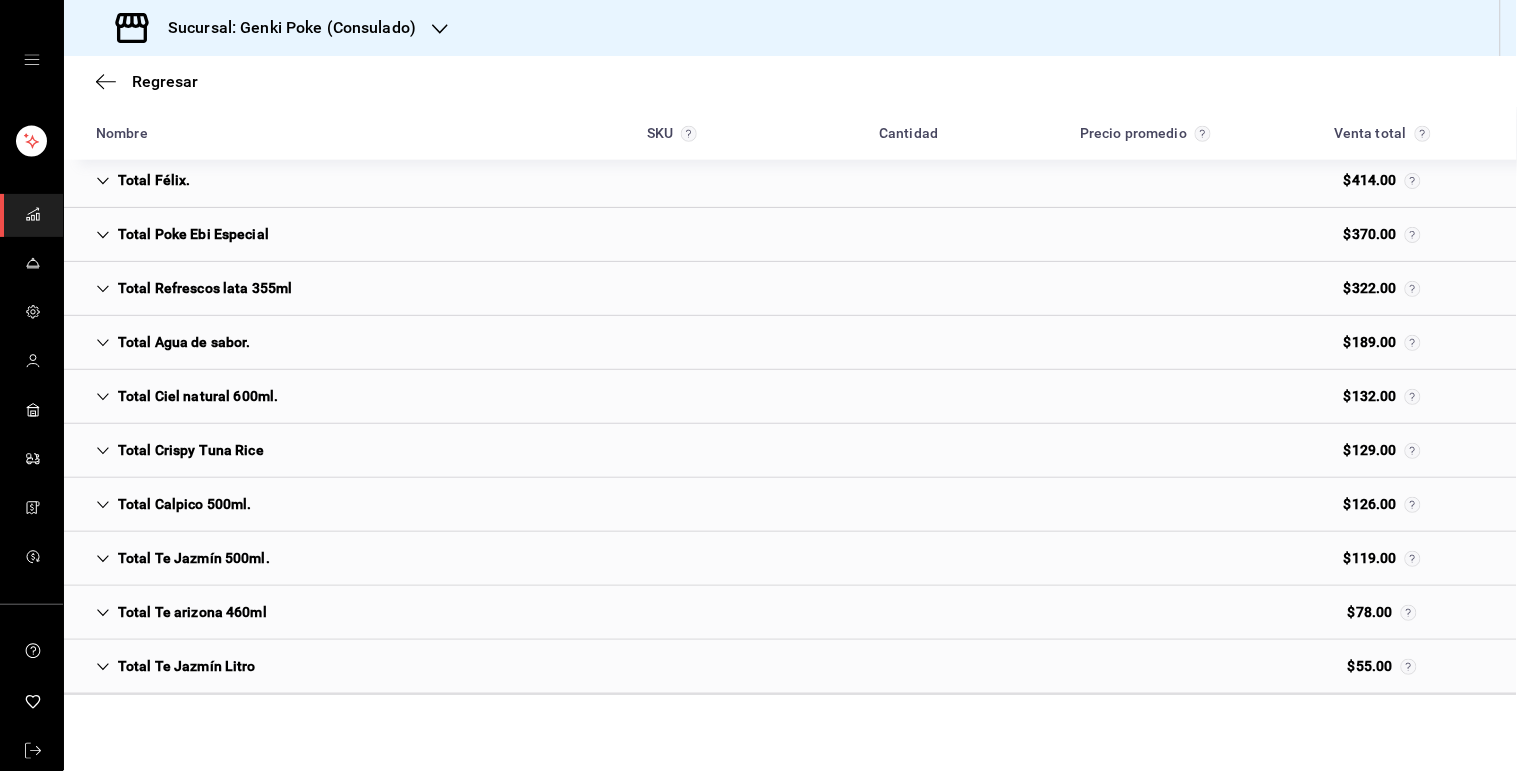 click on "Total Te Jazmín 500ml. $119.00" at bounding box center [790, 559] 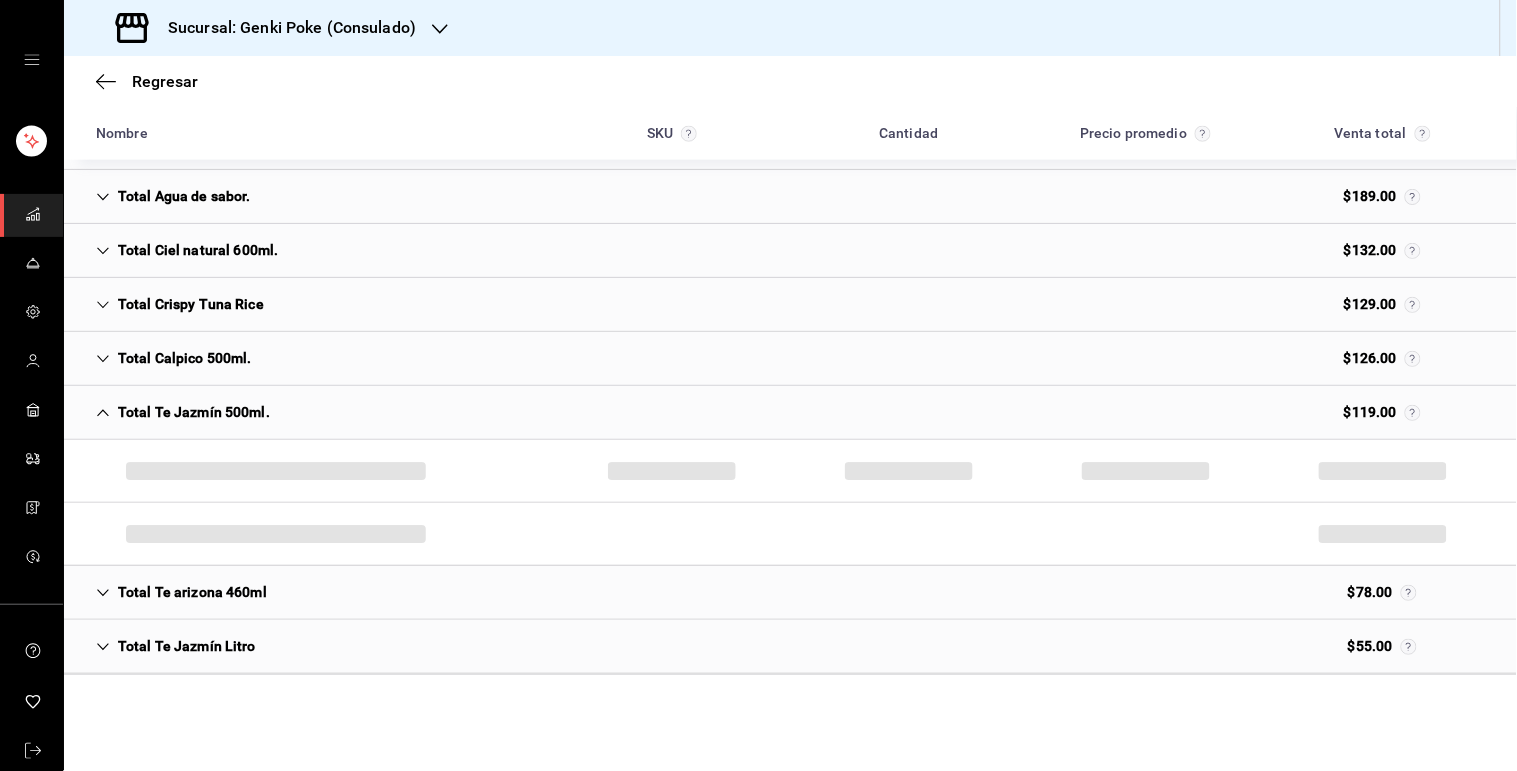 scroll, scrollTop: 614, scrollLeft: 0, axis: vertical 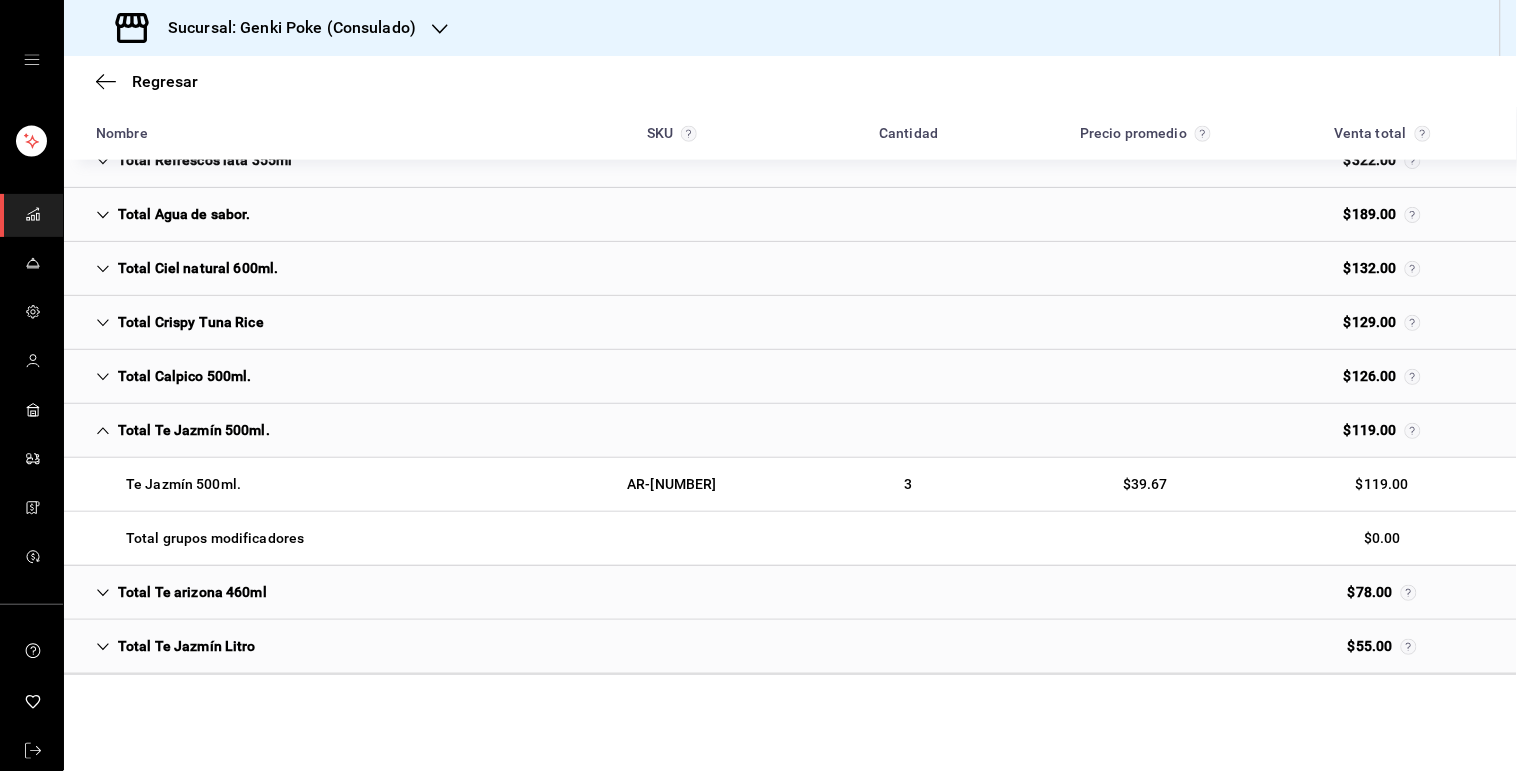 click on "Total Te Jazmín 500ml. $119.00" at bounding box center (790, 431) 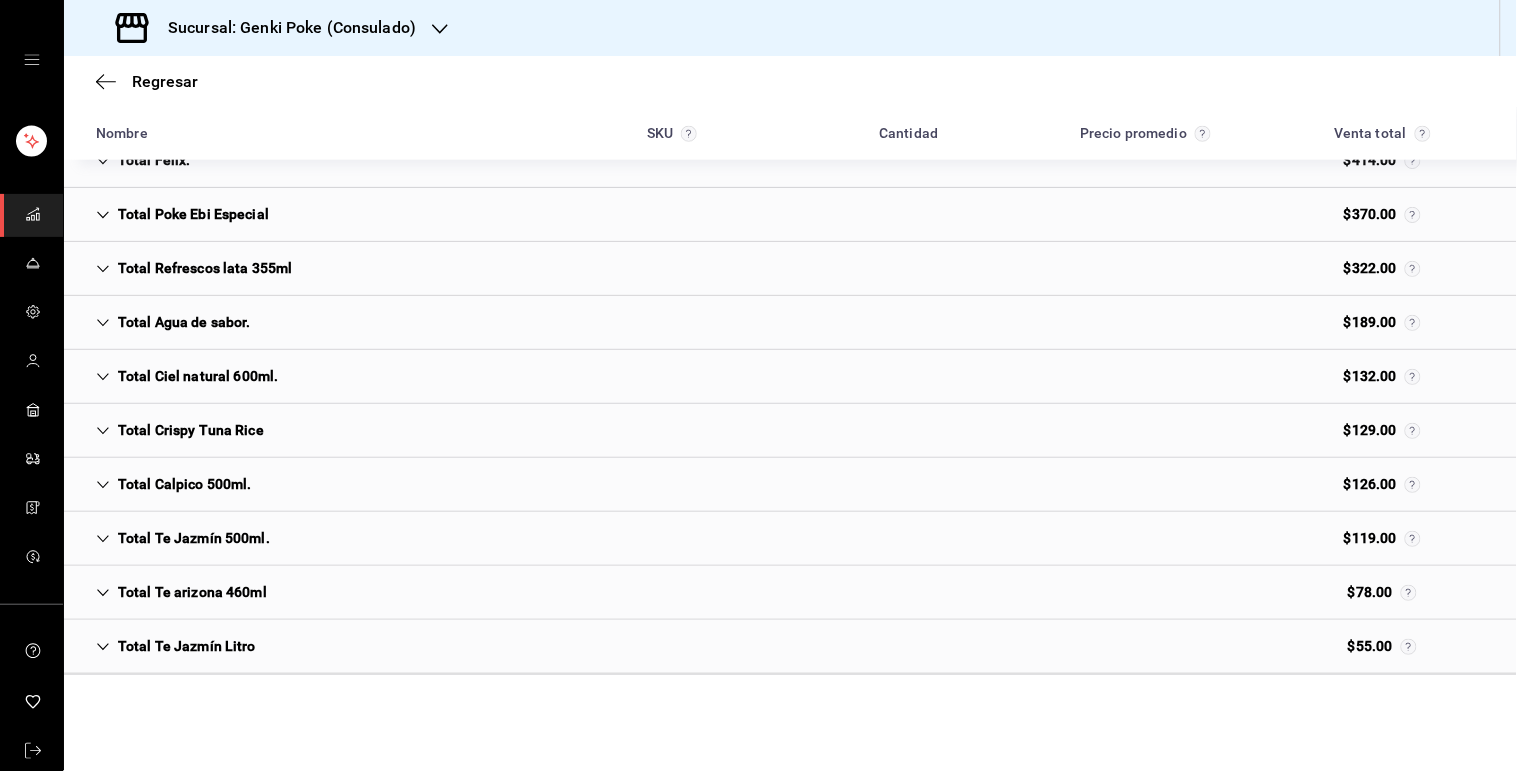 scroll, scrollTop: 505, scrollLeft: 0, axis: vertical 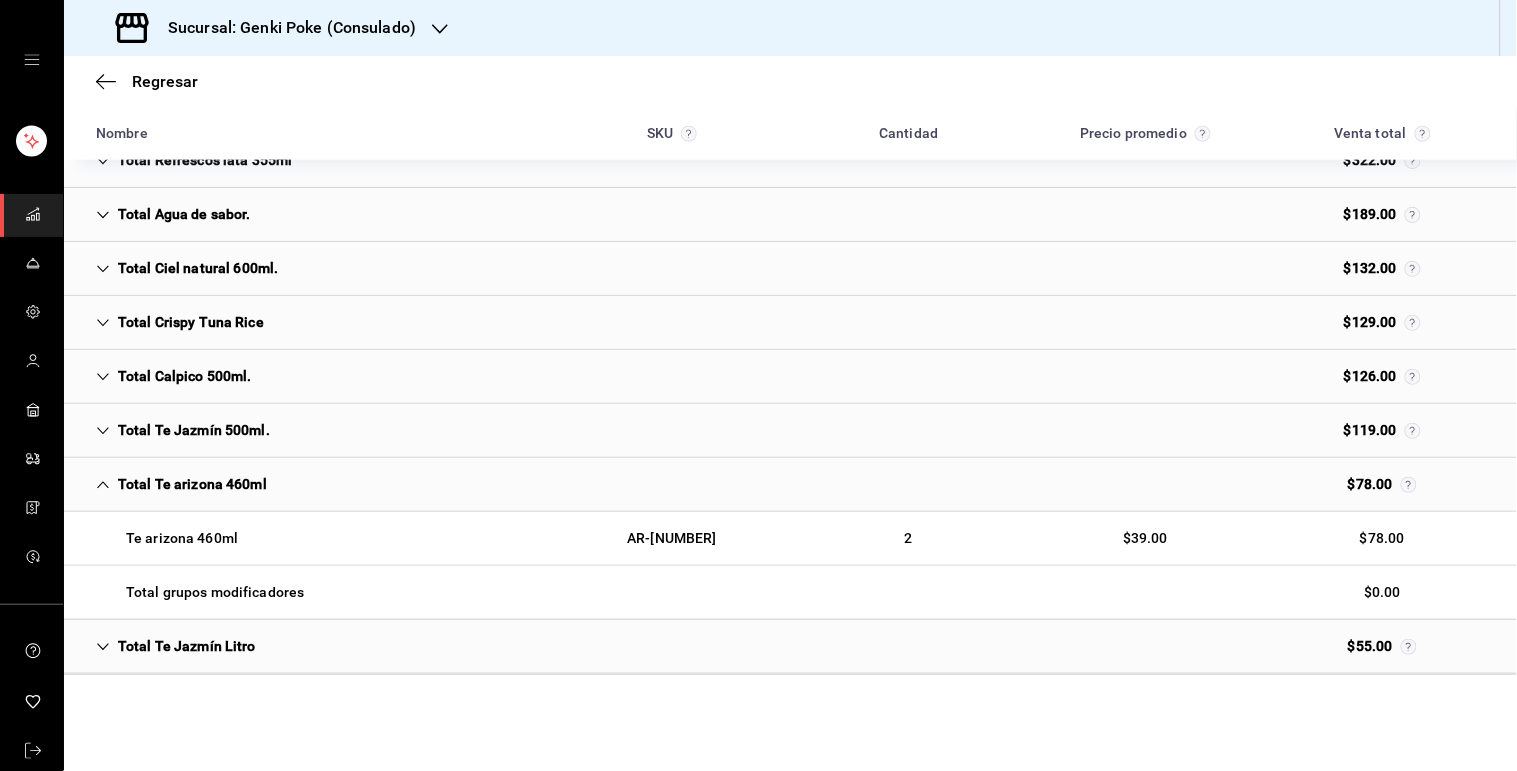 click on "Total Te arizona 460ml $78.00" at bounding box center (790, 485) 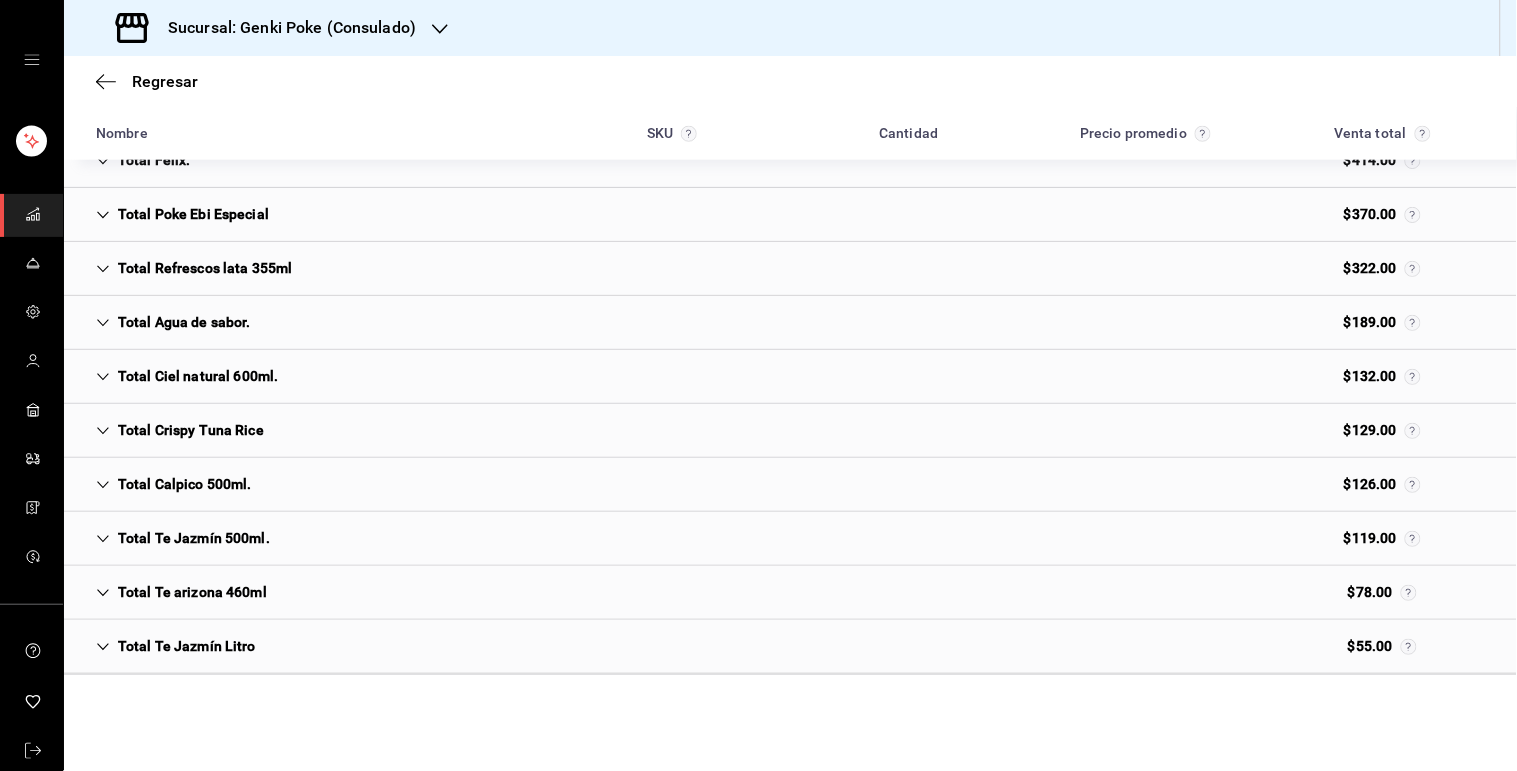 scroll, scrollTop: 505, scrollLeft: 0, axis: vertical 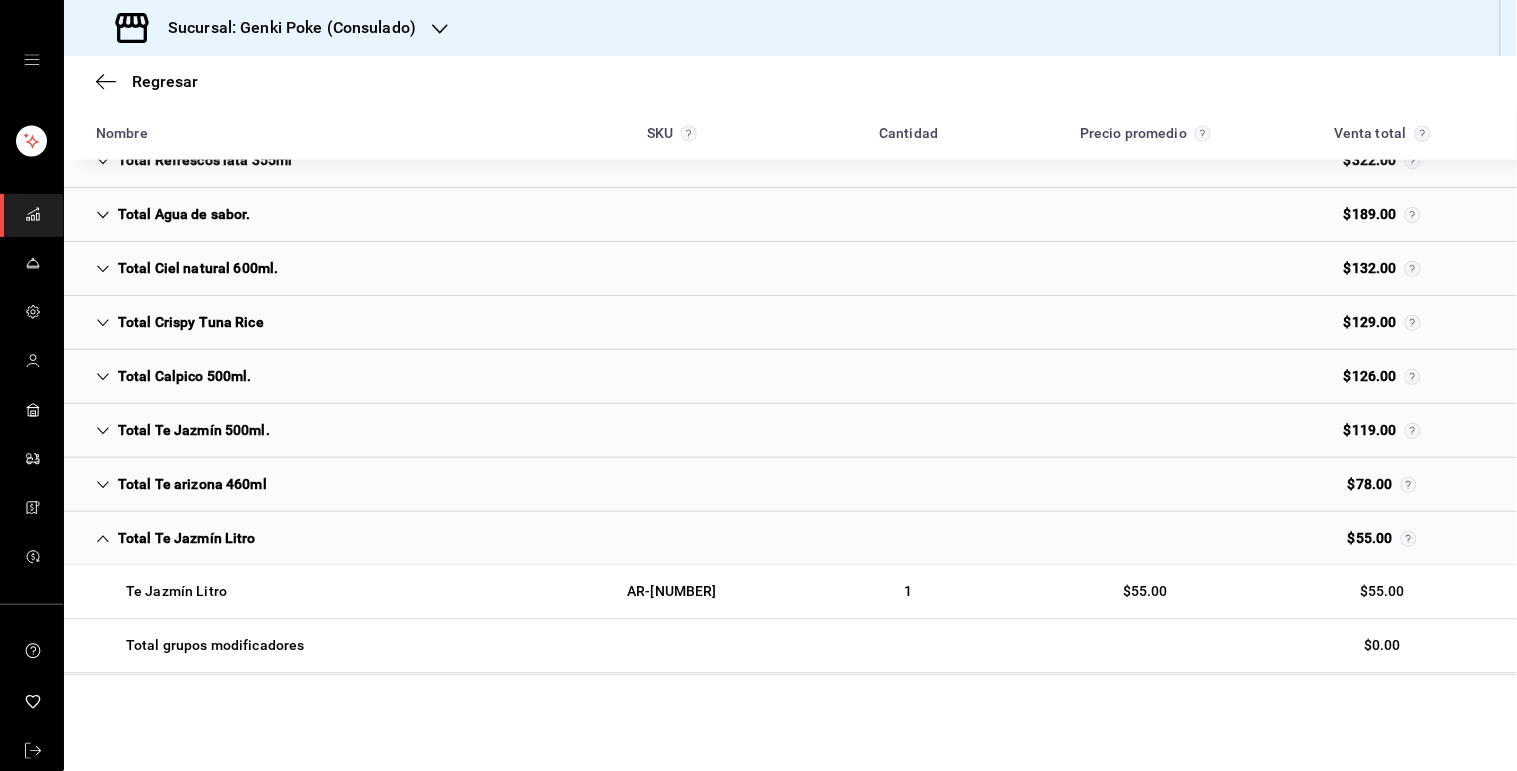 click on "Total Te Jazmín Litro $55.00" at bounding box center [790, 539] 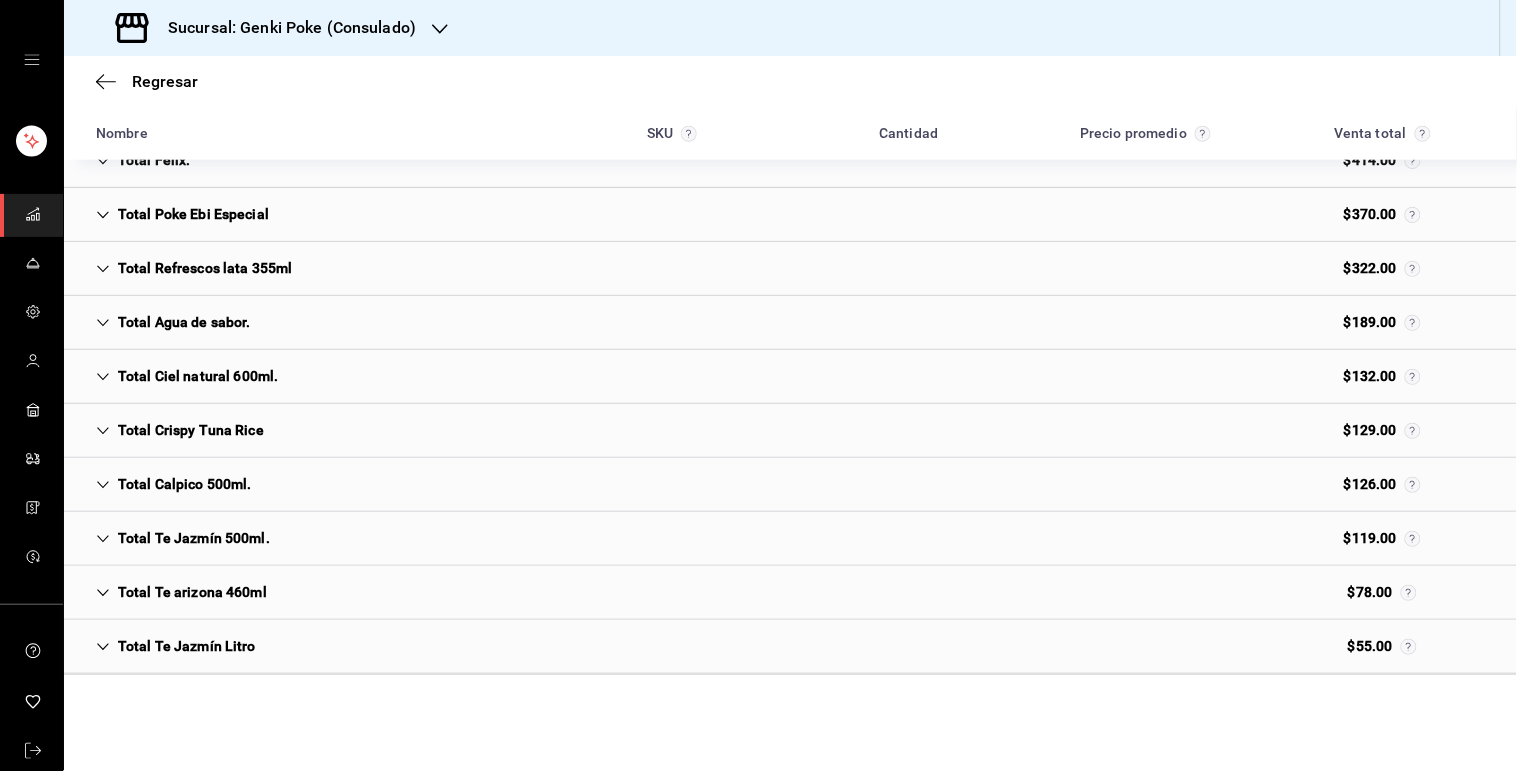 scroll, scrollTop: 505, scrollLeft: 0, axis: vertical 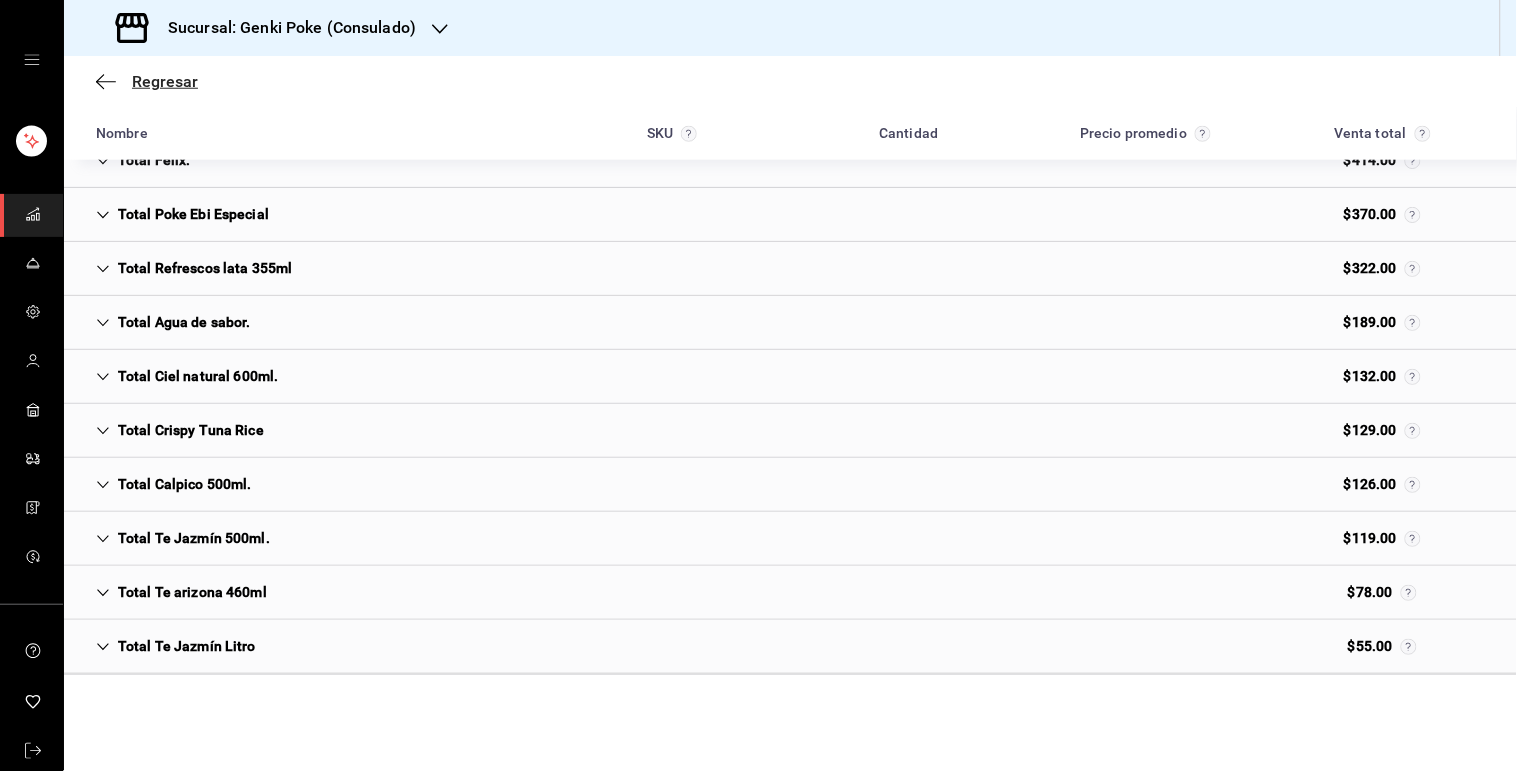 click on "Regresar" at bounding box center [165, 81] 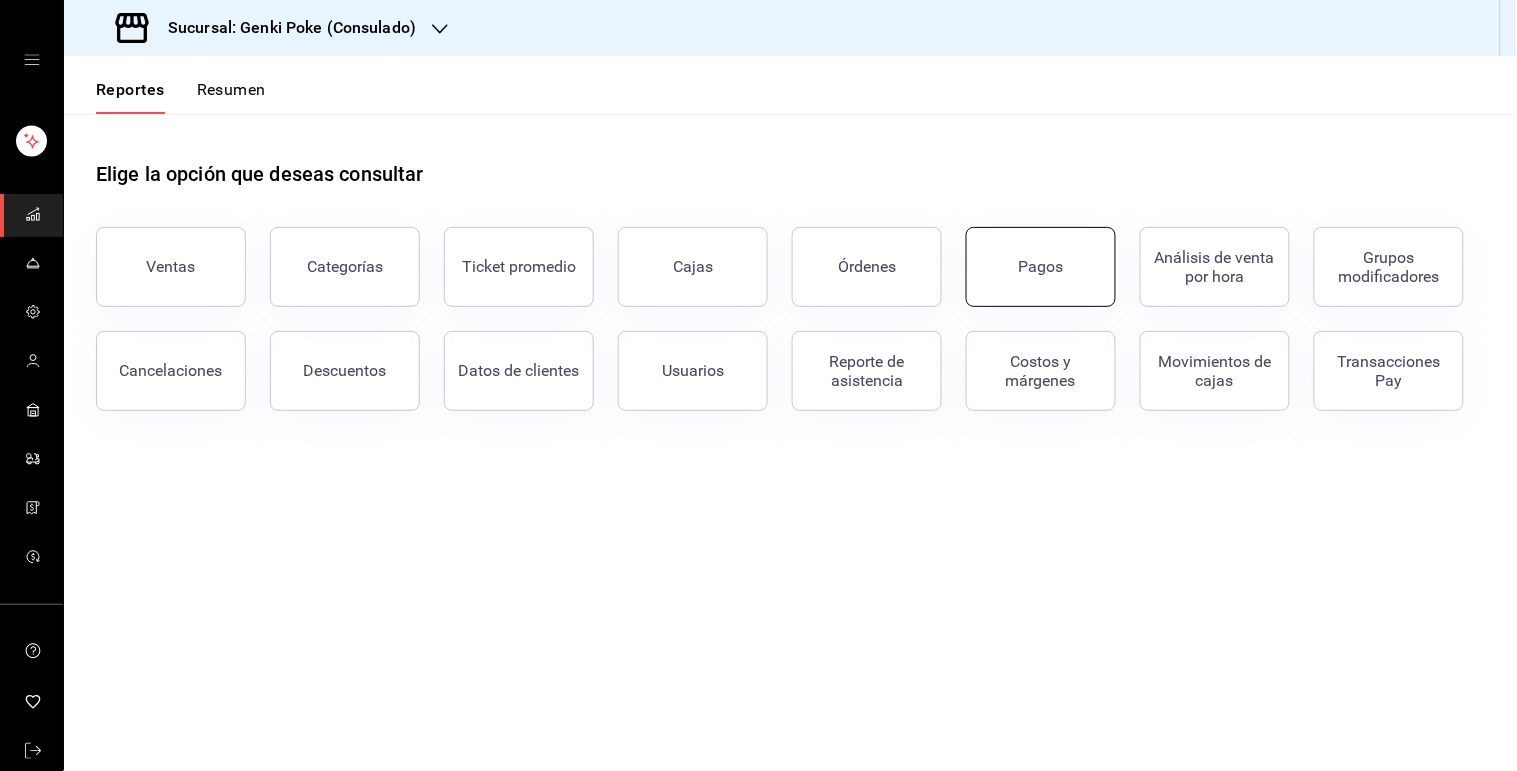 click on "Pagos" at bounding box center [1041, 267] 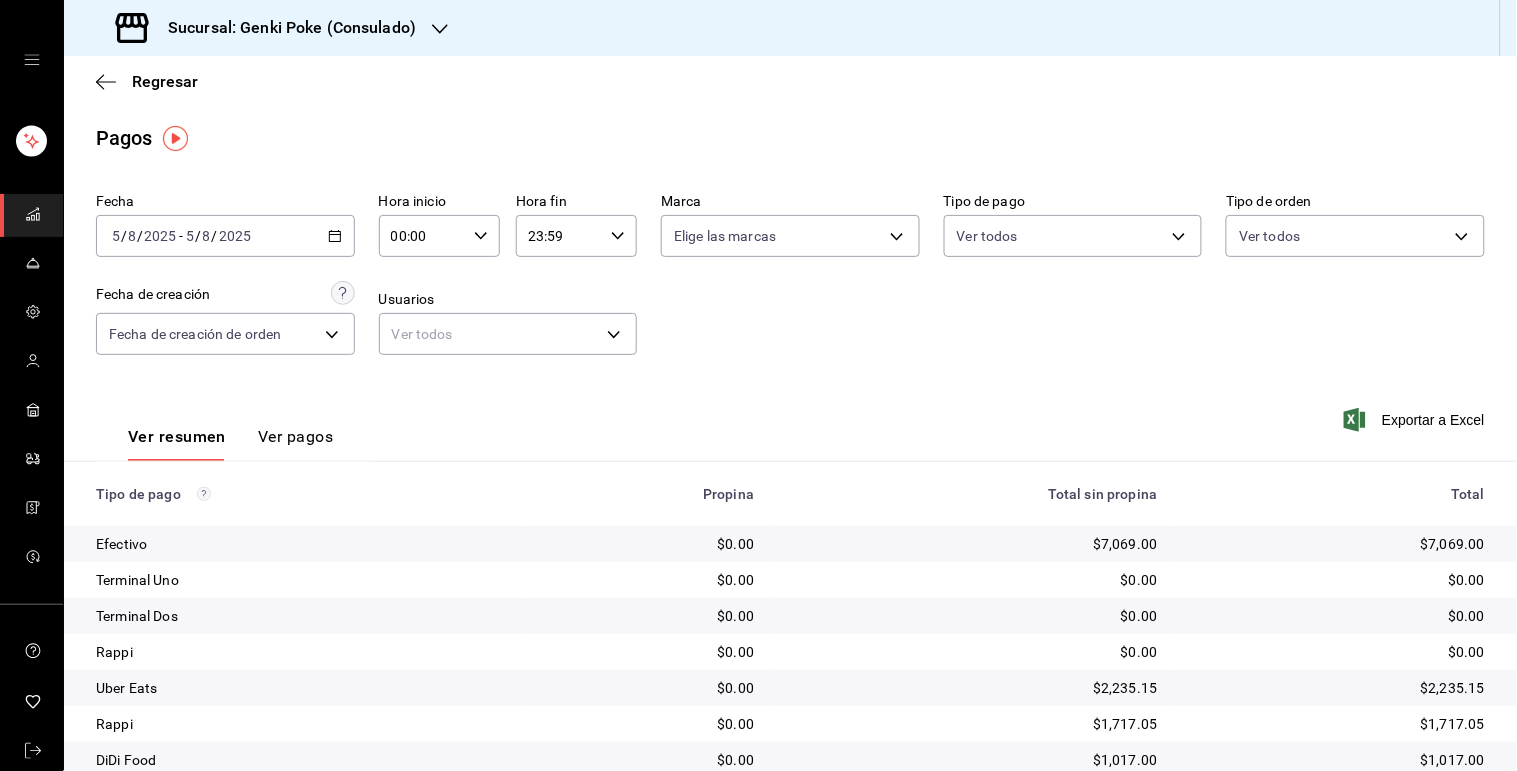 click on "2025-08-05 5 / 8 / 2025 - 2025-08-05 5 / 8 / 2025" at bounding box center [225, 236] 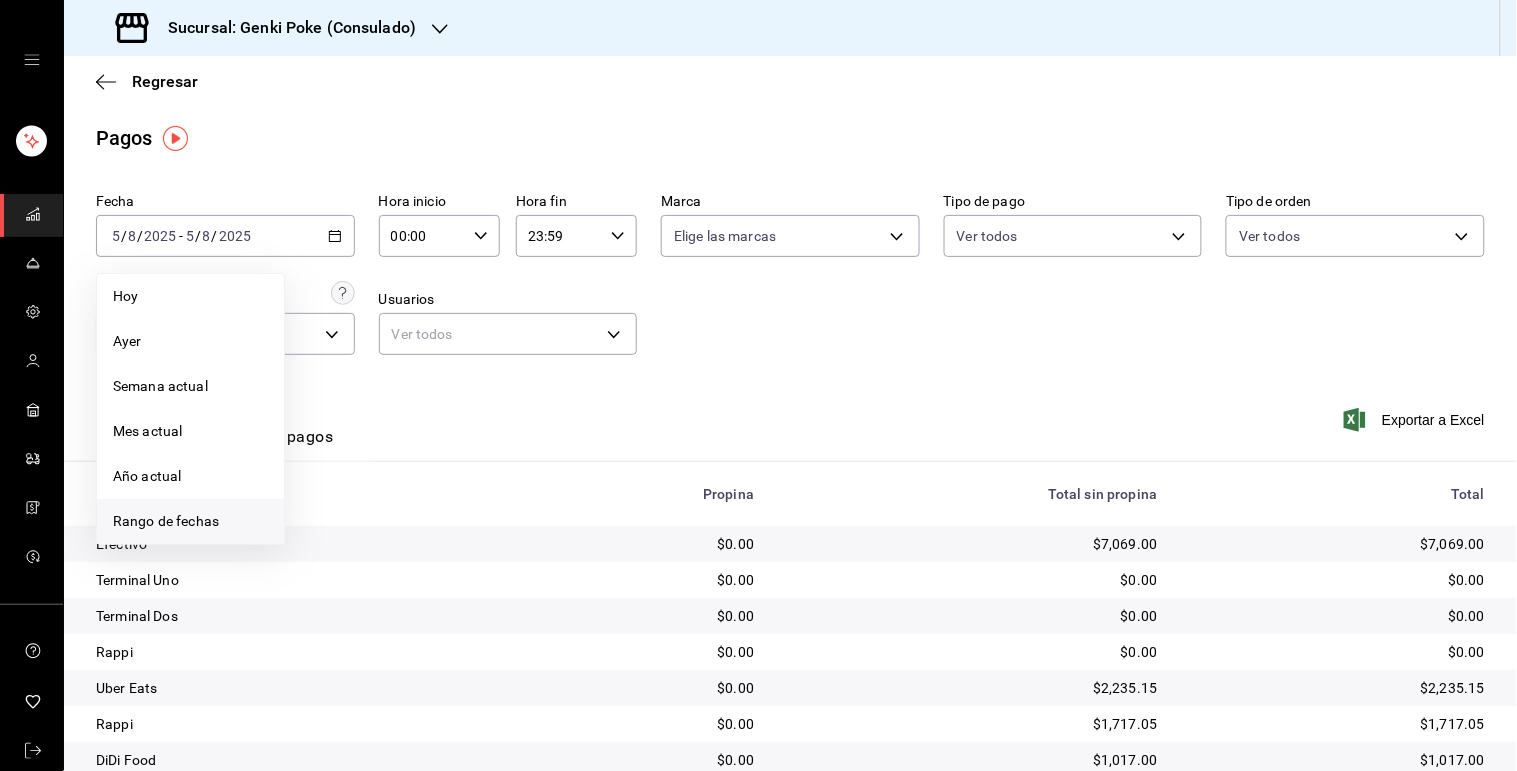 click on "Rango de fechas" at bounding box center (190, 521) 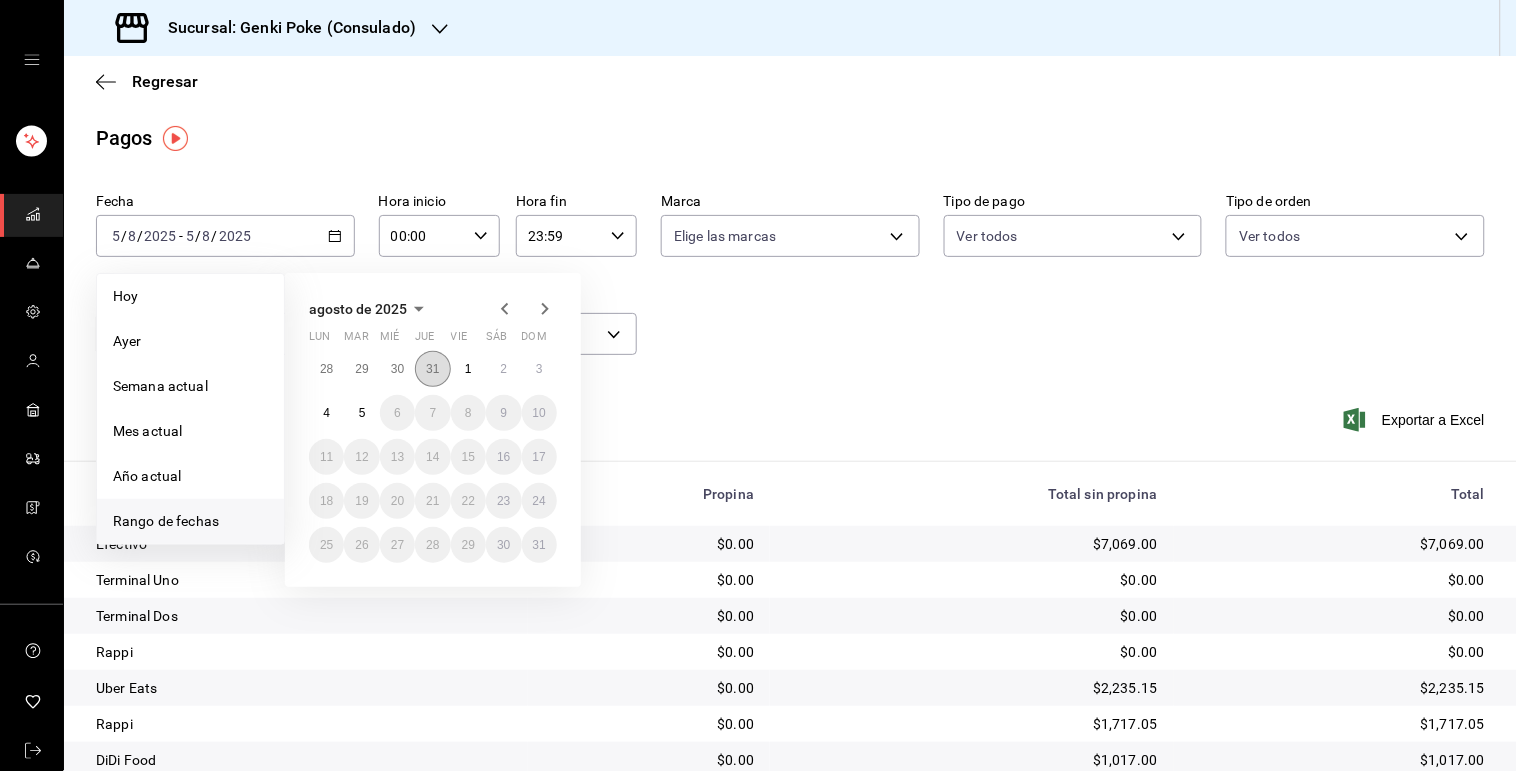 click on "31" at bounding box center [432, 369] 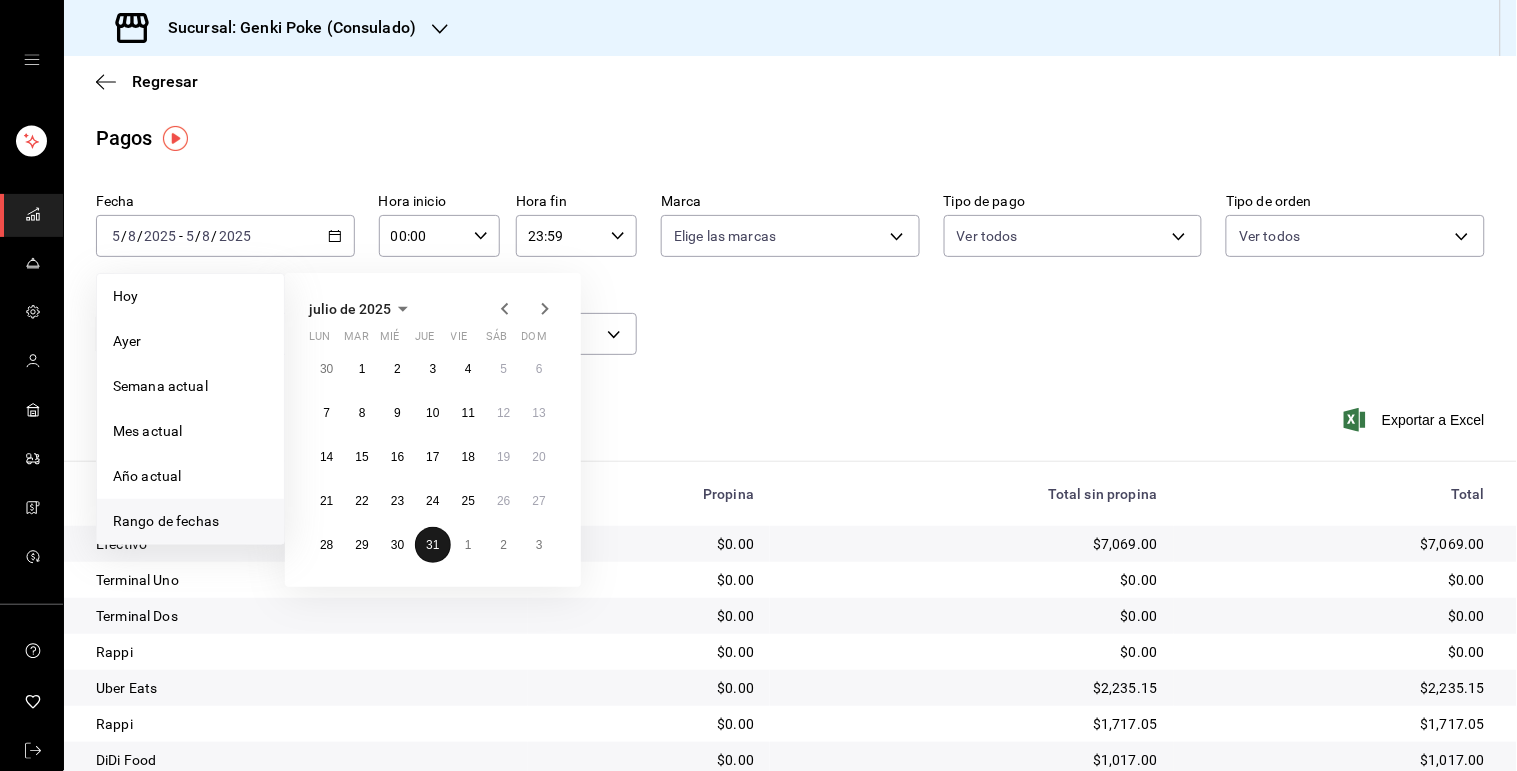 click on "31" at bounding box center (432, 545) 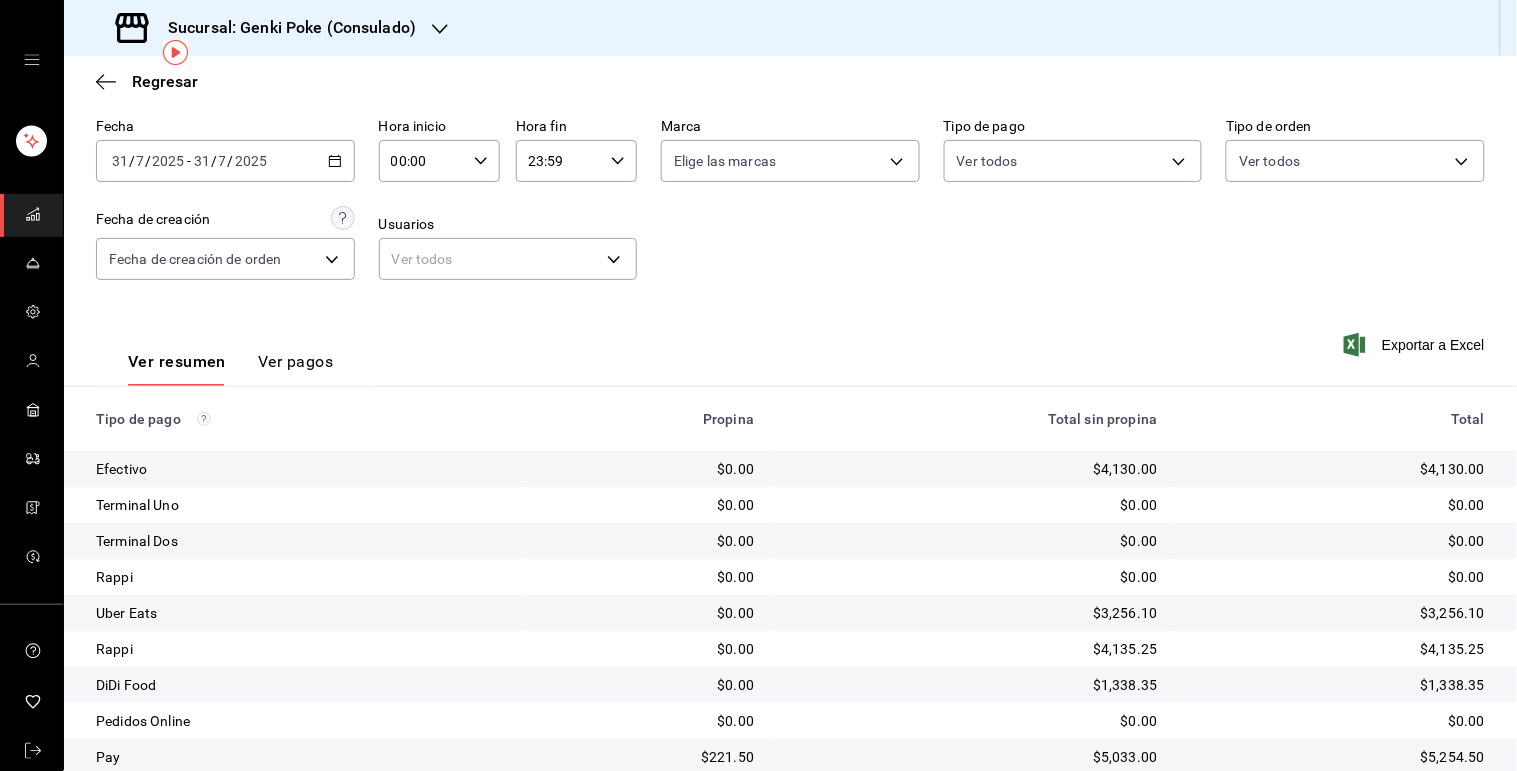 scroll, scrollTop: 73, scrollLeft: 0, axis: vertical 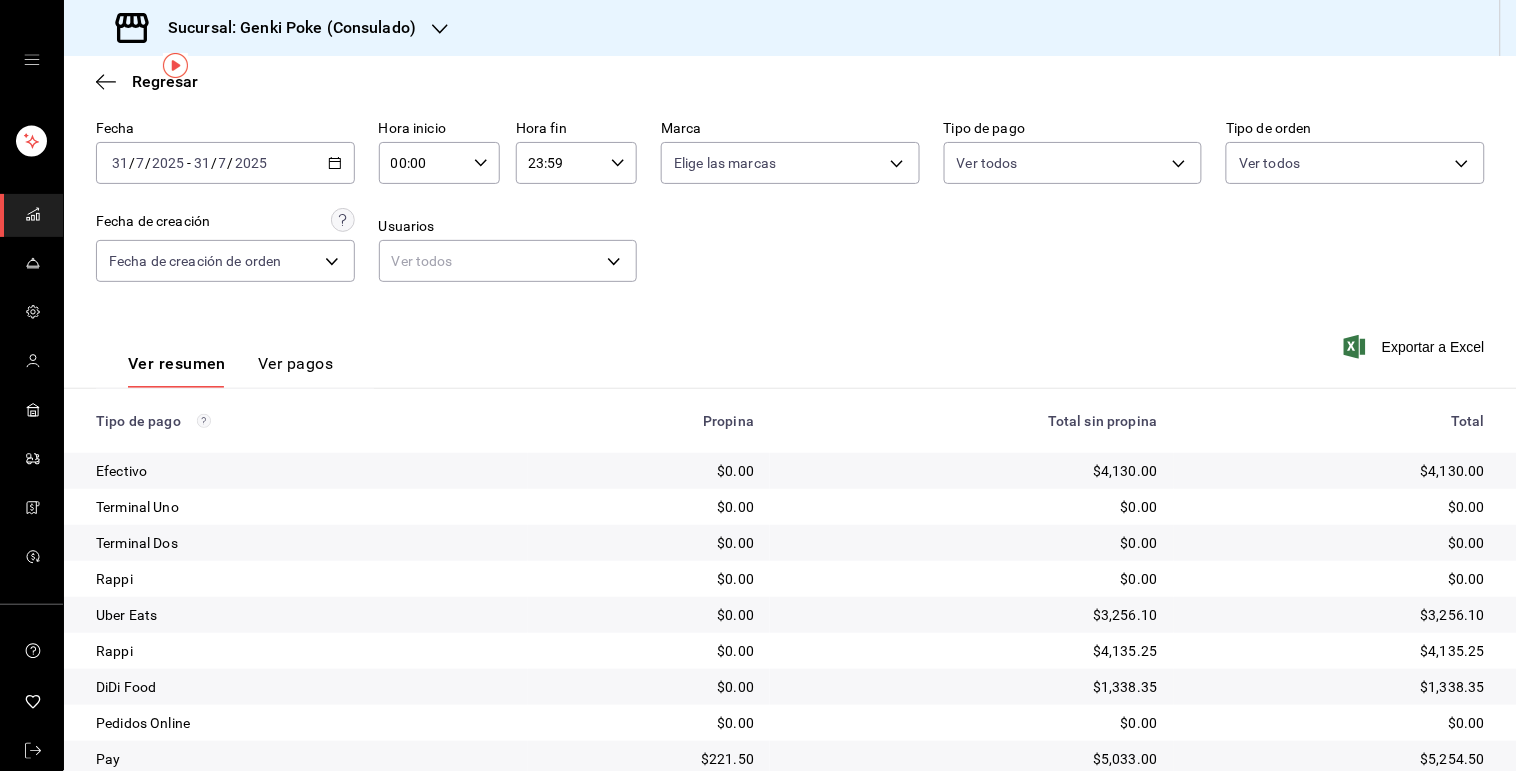 click on "2025-07-31 31 / 7 / 2025 - 2025-07-31 31 / 7 / 2025" at bounding box center [225, 163] 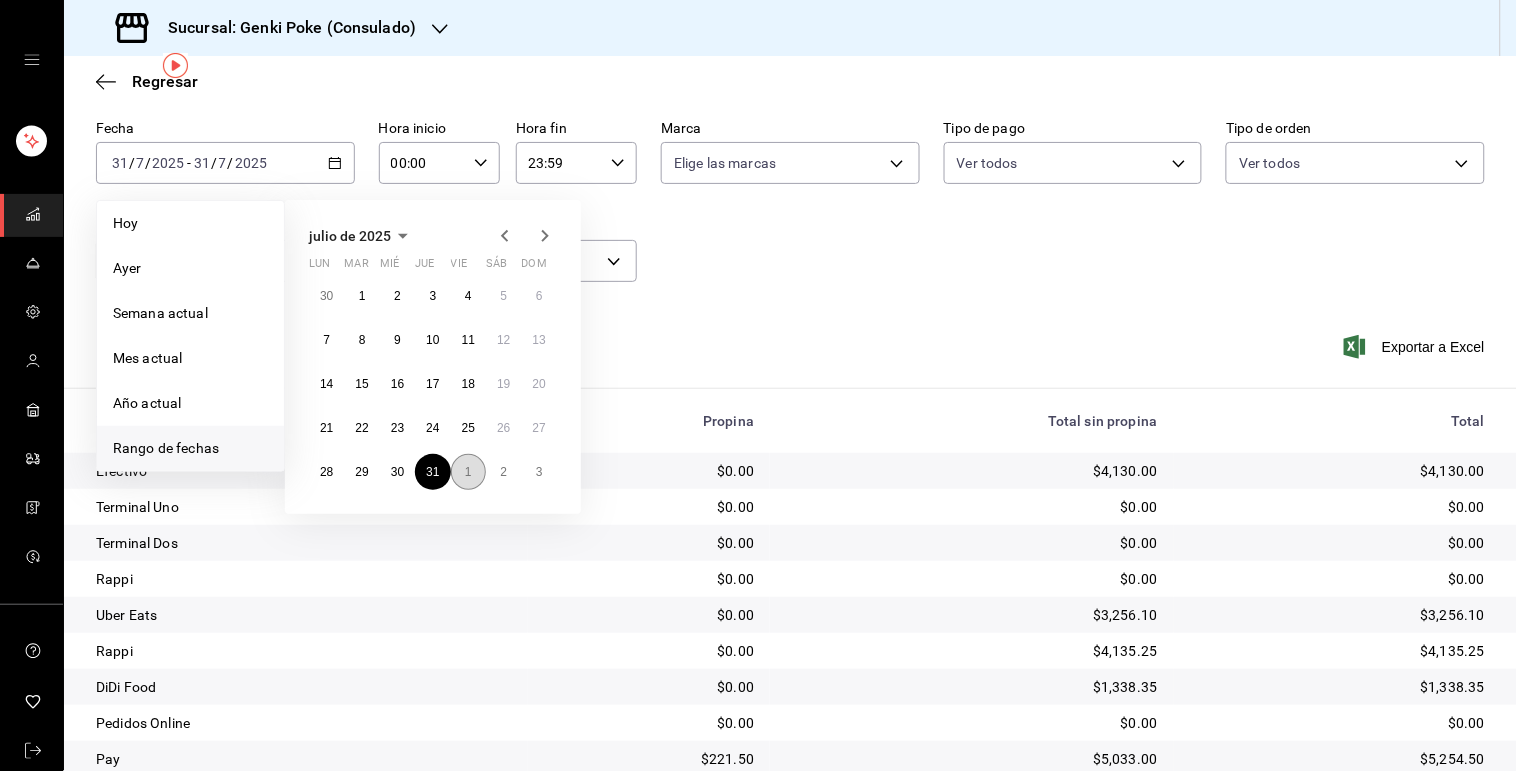 click on "1" at bounding box center [468, 472] 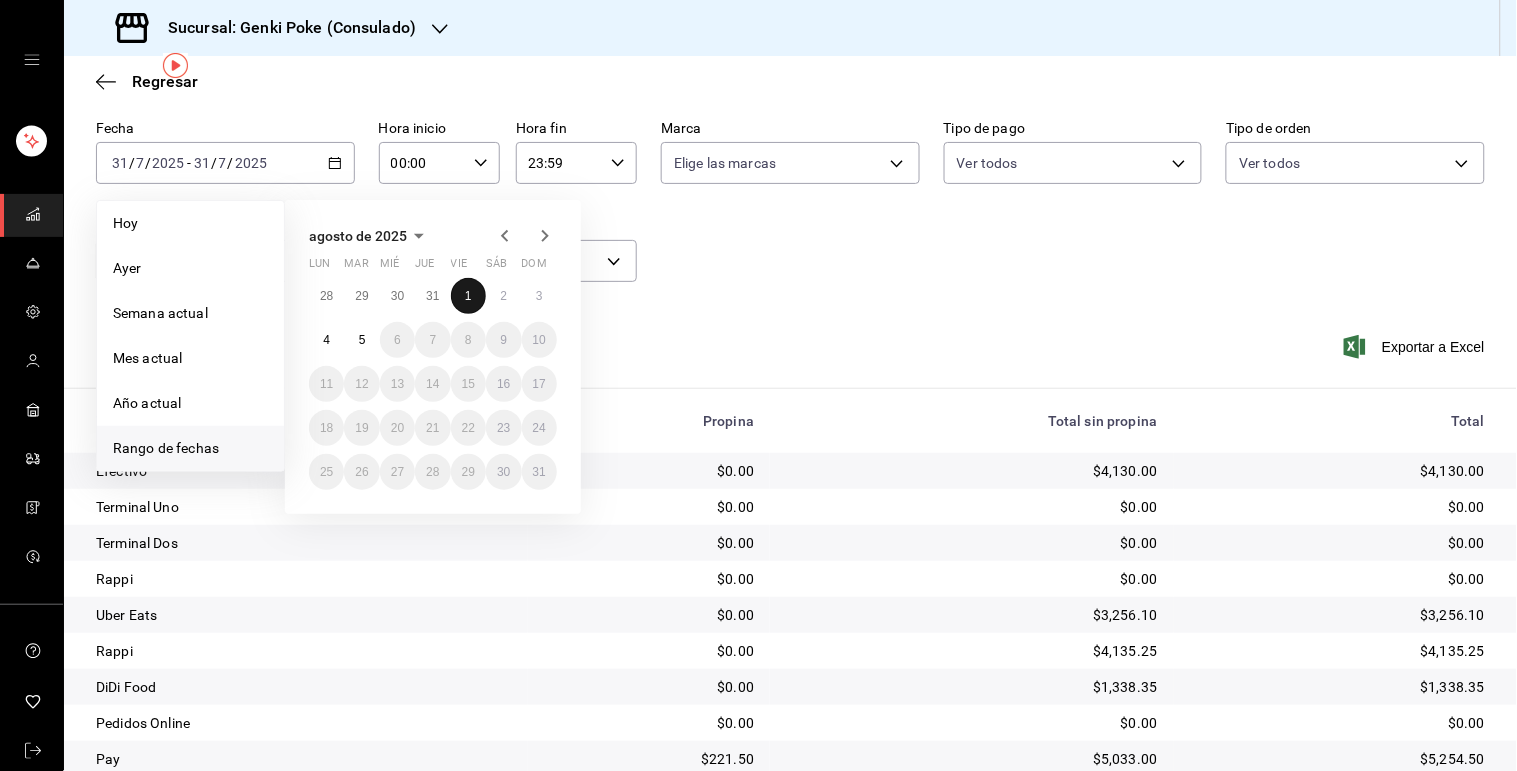 click on "1" at bounding box center (468, 296) 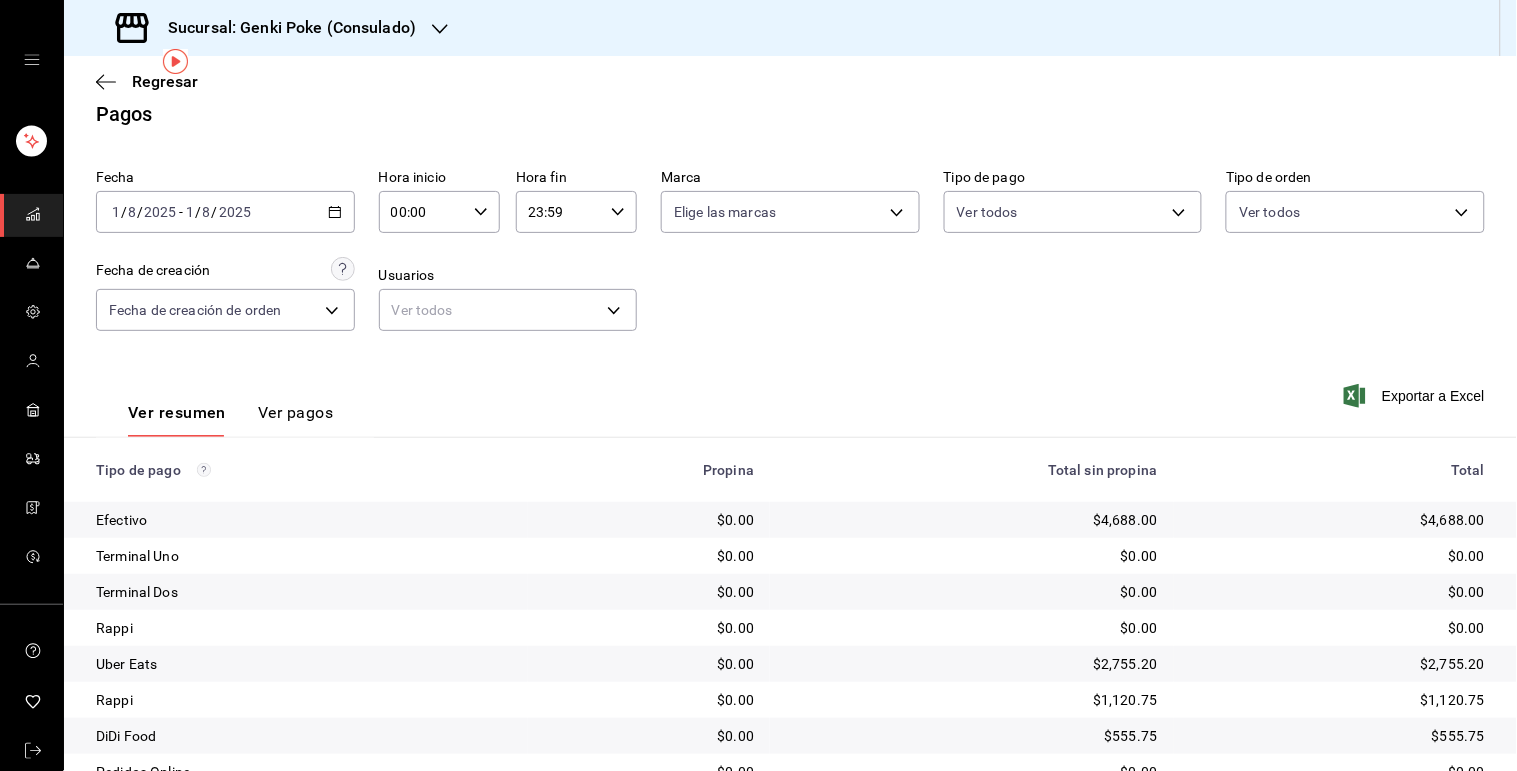 scroll, scrollTop: 0, scrollLeft: 0, axis: both 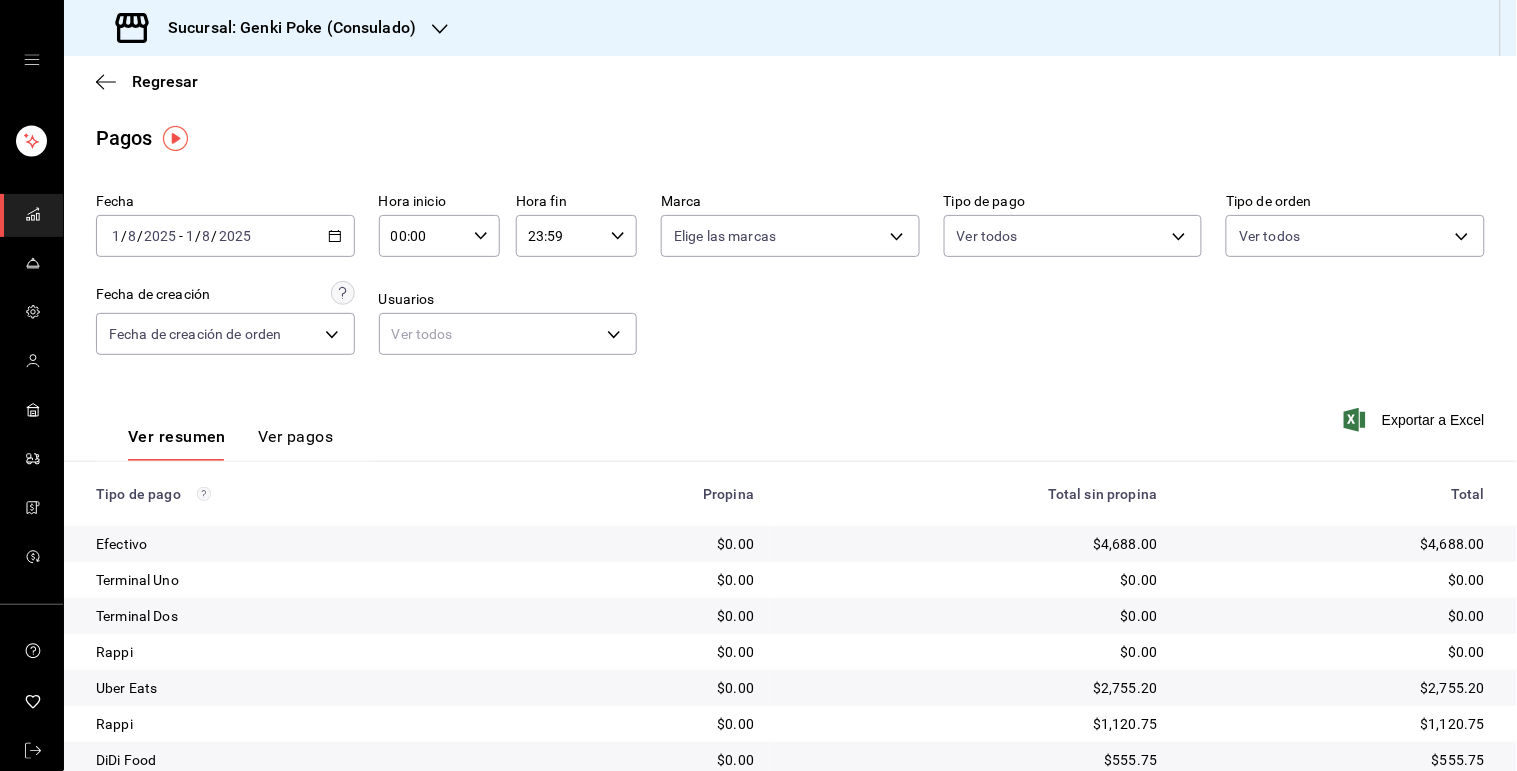 click 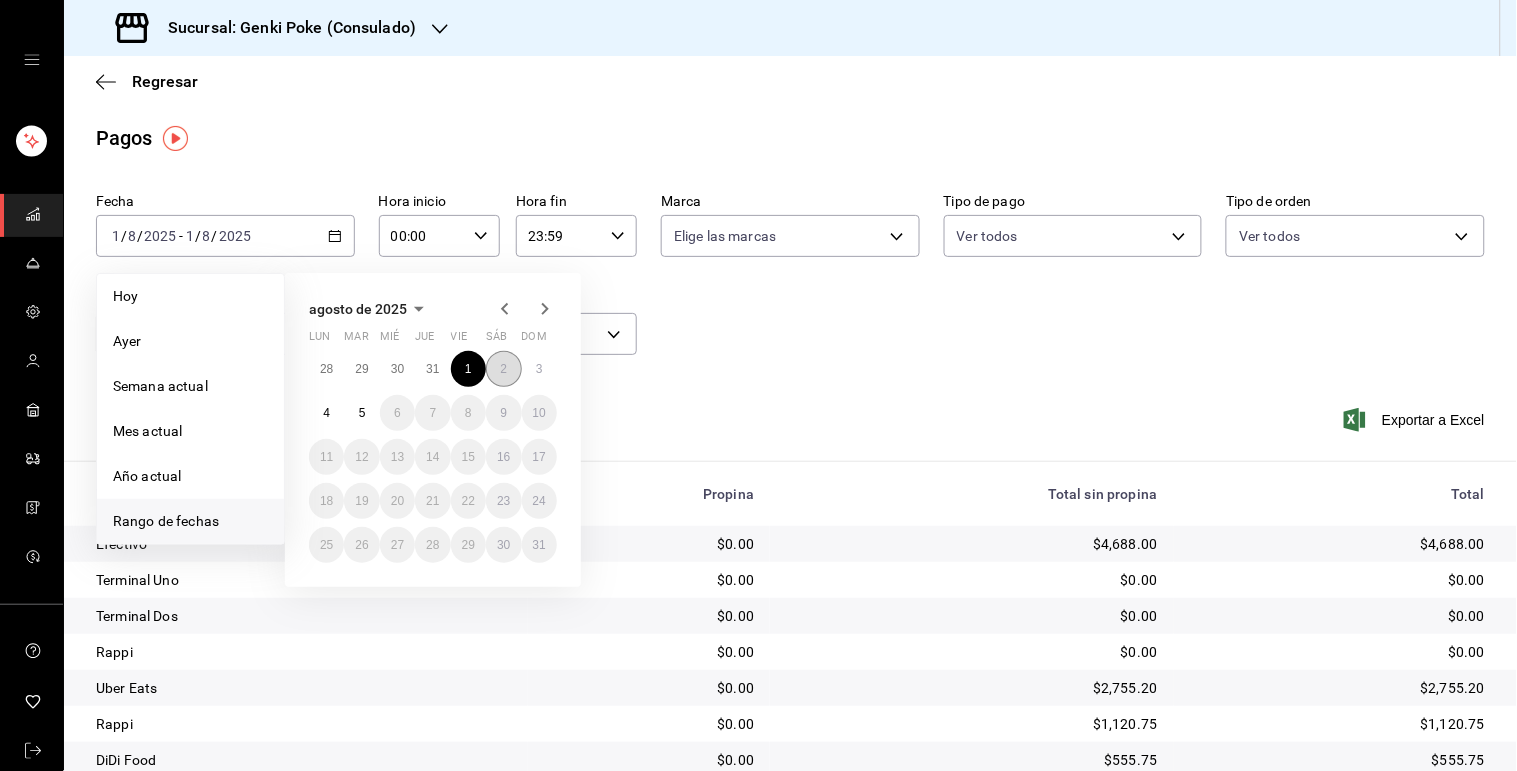 click on "2" at bounding box center (503, 369) 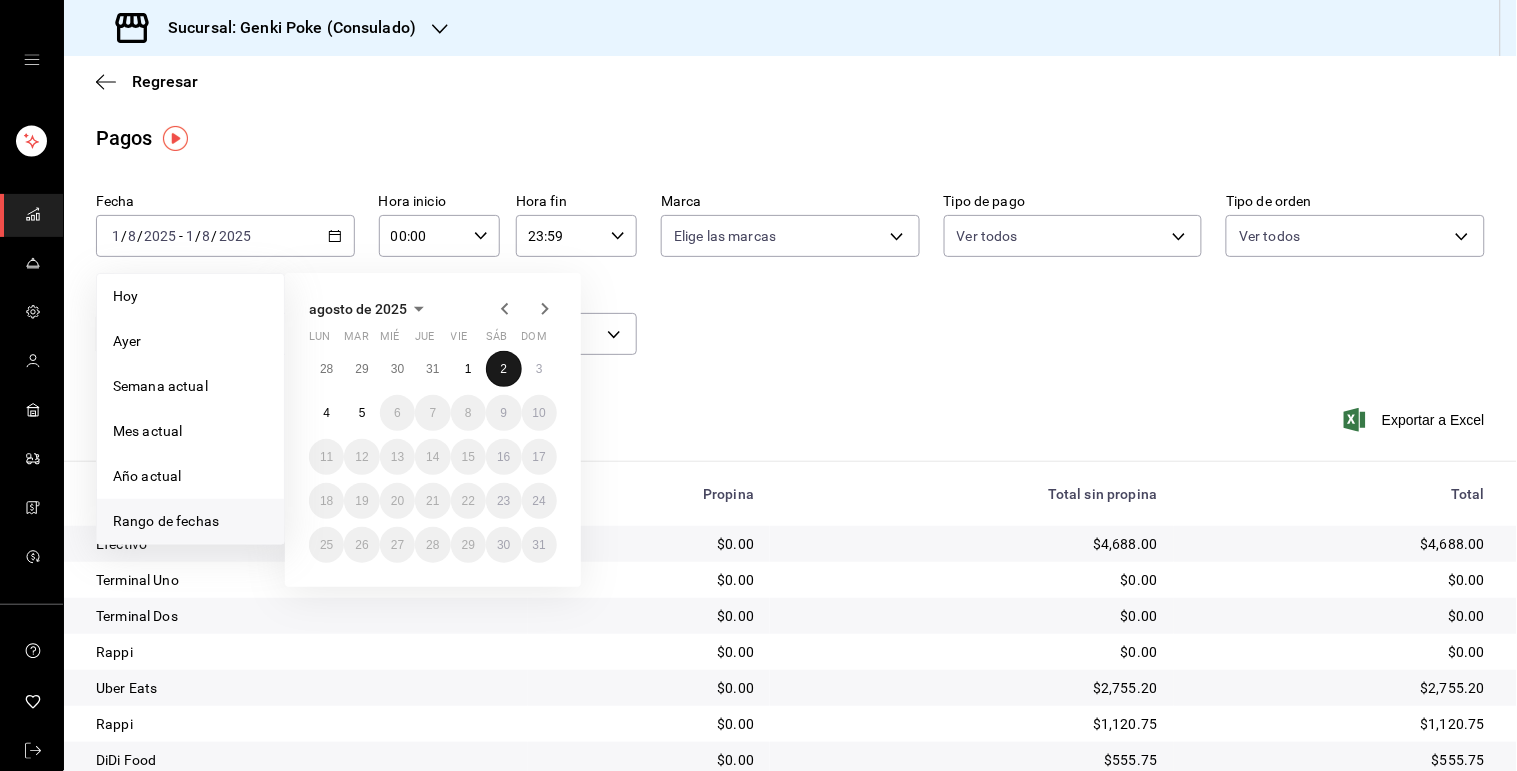 click on "2" at bounding box center (503, 369) 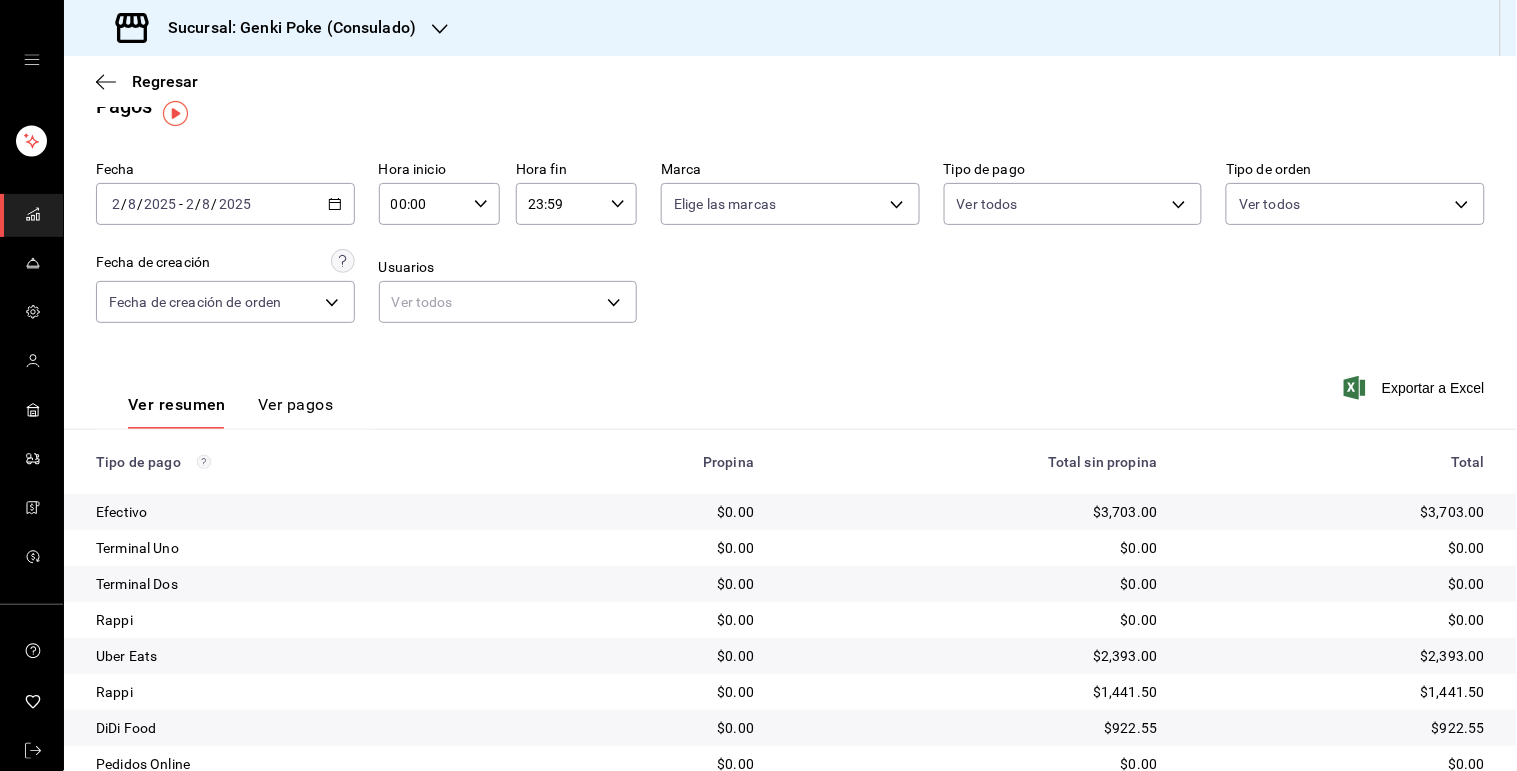 scroll, scrollTop: 25, scrollLeft: 0, axis: vertical 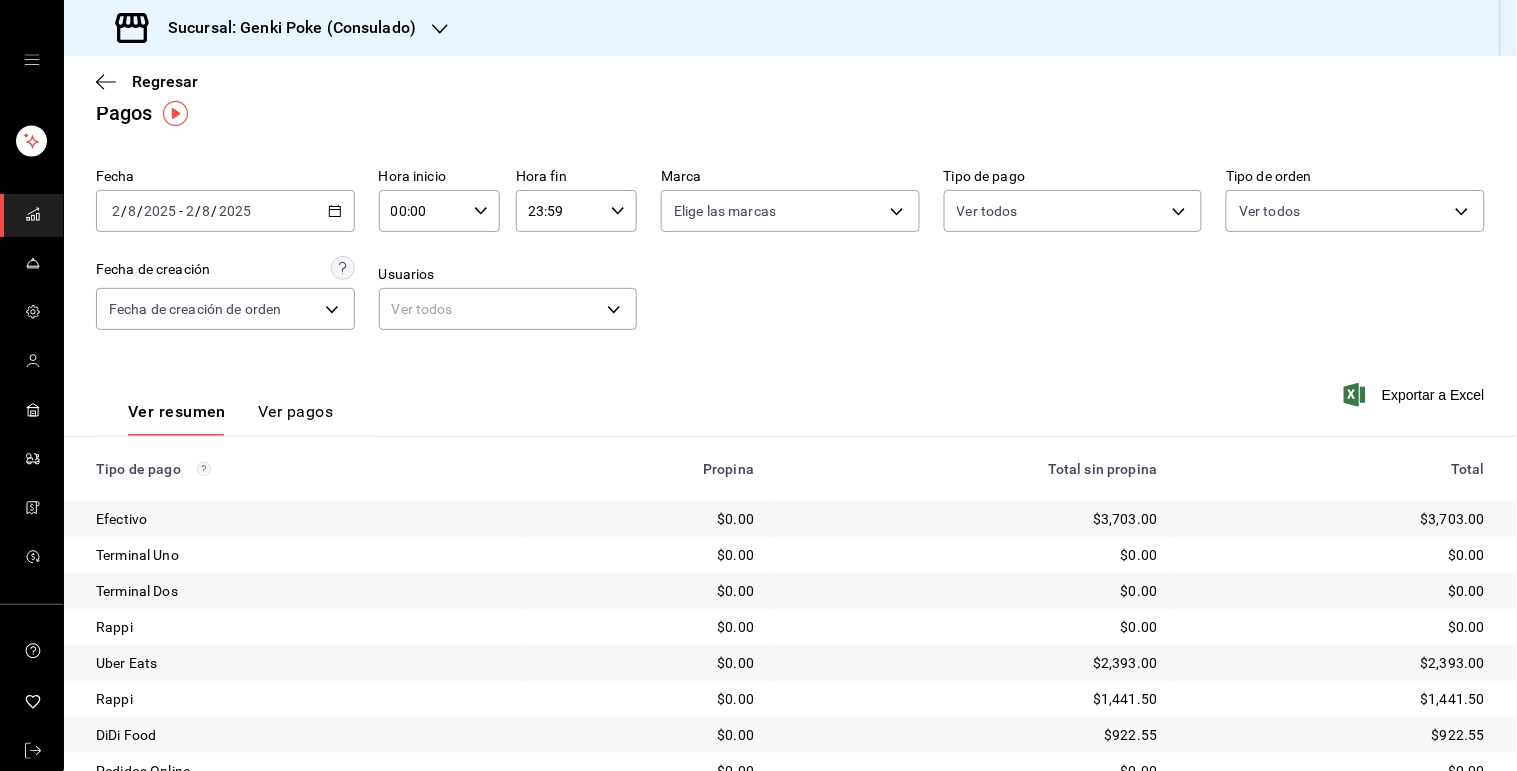 click on "2025-08-02 2 / 8 / 2025 - 2025-08-02 2 / 8 / 2025" at bounding box center [225, 211] 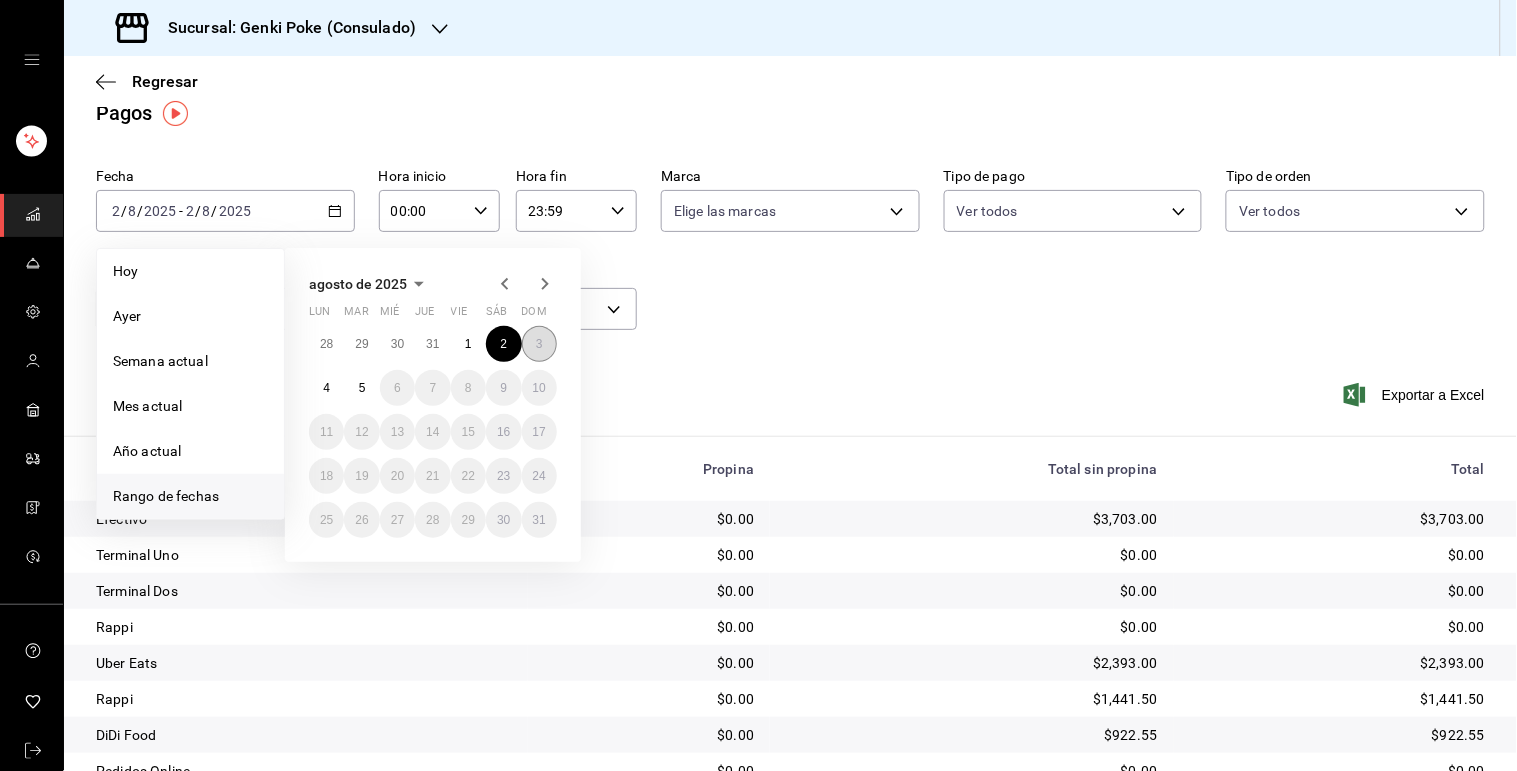 click on "3" at bounding box center [539, 344] 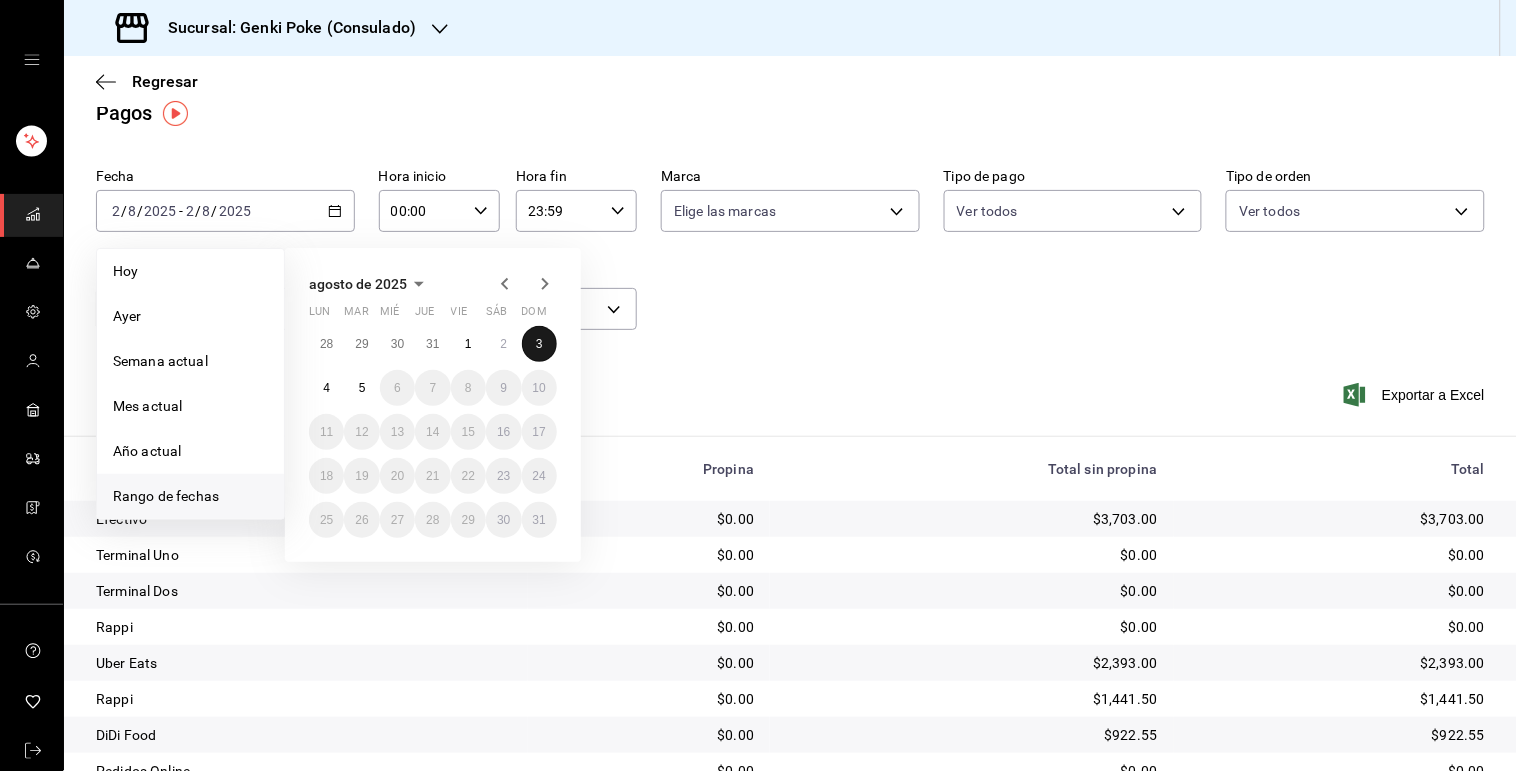 click on "3" at bounding box center (539, 344) 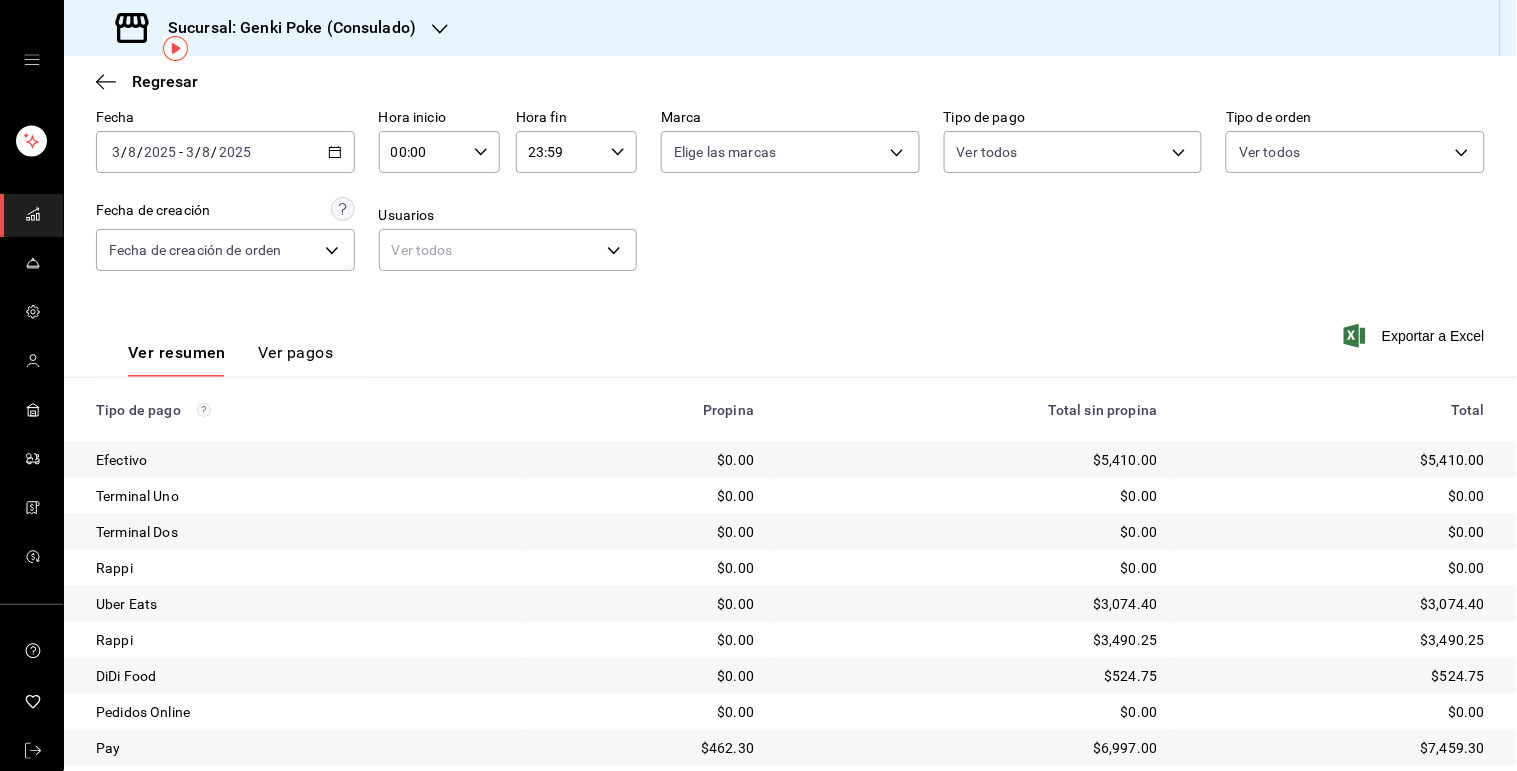 scroll, scrollTop: 81, scrollLeft: 0, axis: vertical 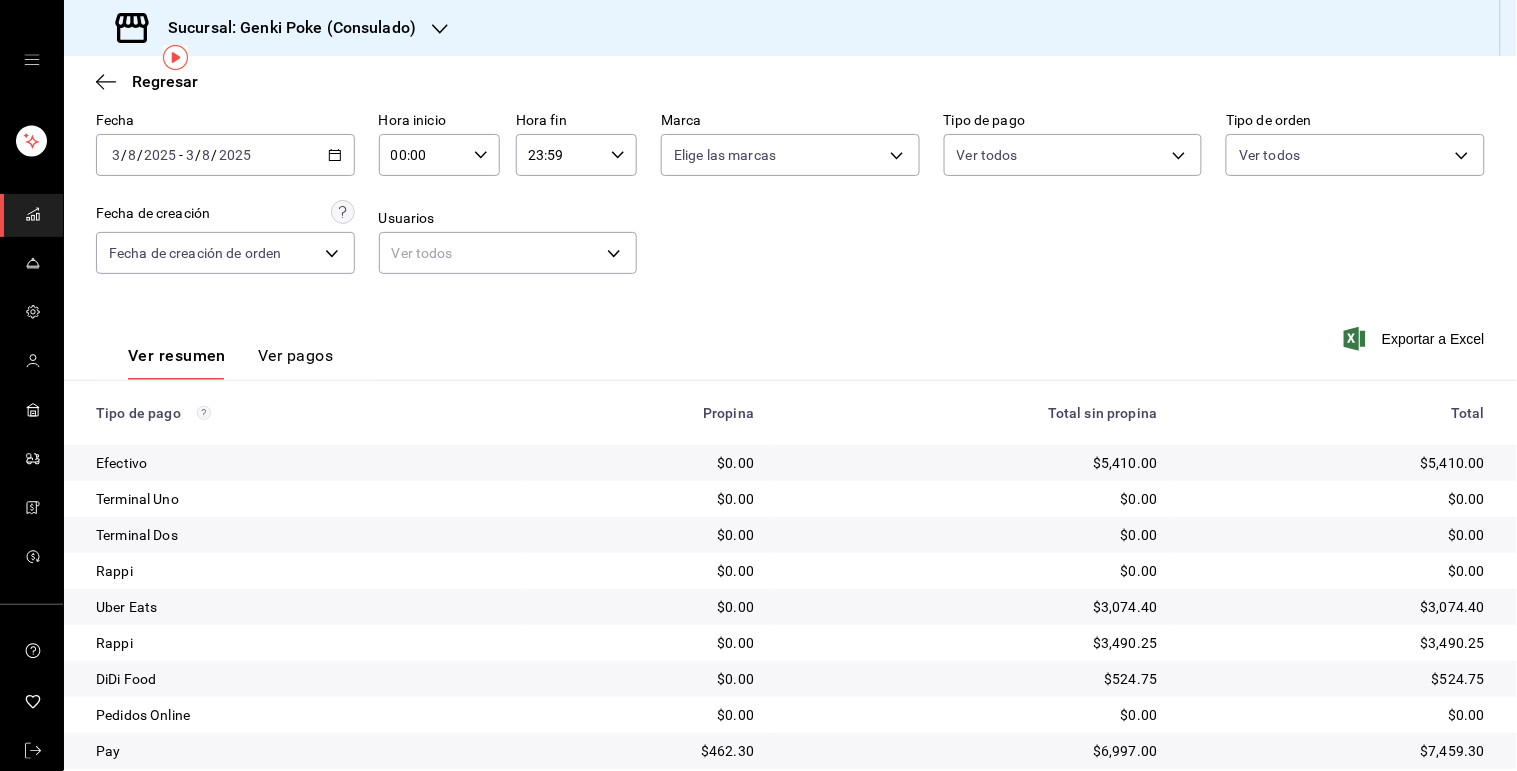 click on "2025-08-03 3 / 8 / 2025 - 2025-08-03 3 / 8 / 2025" at bounding box center (225, 155) 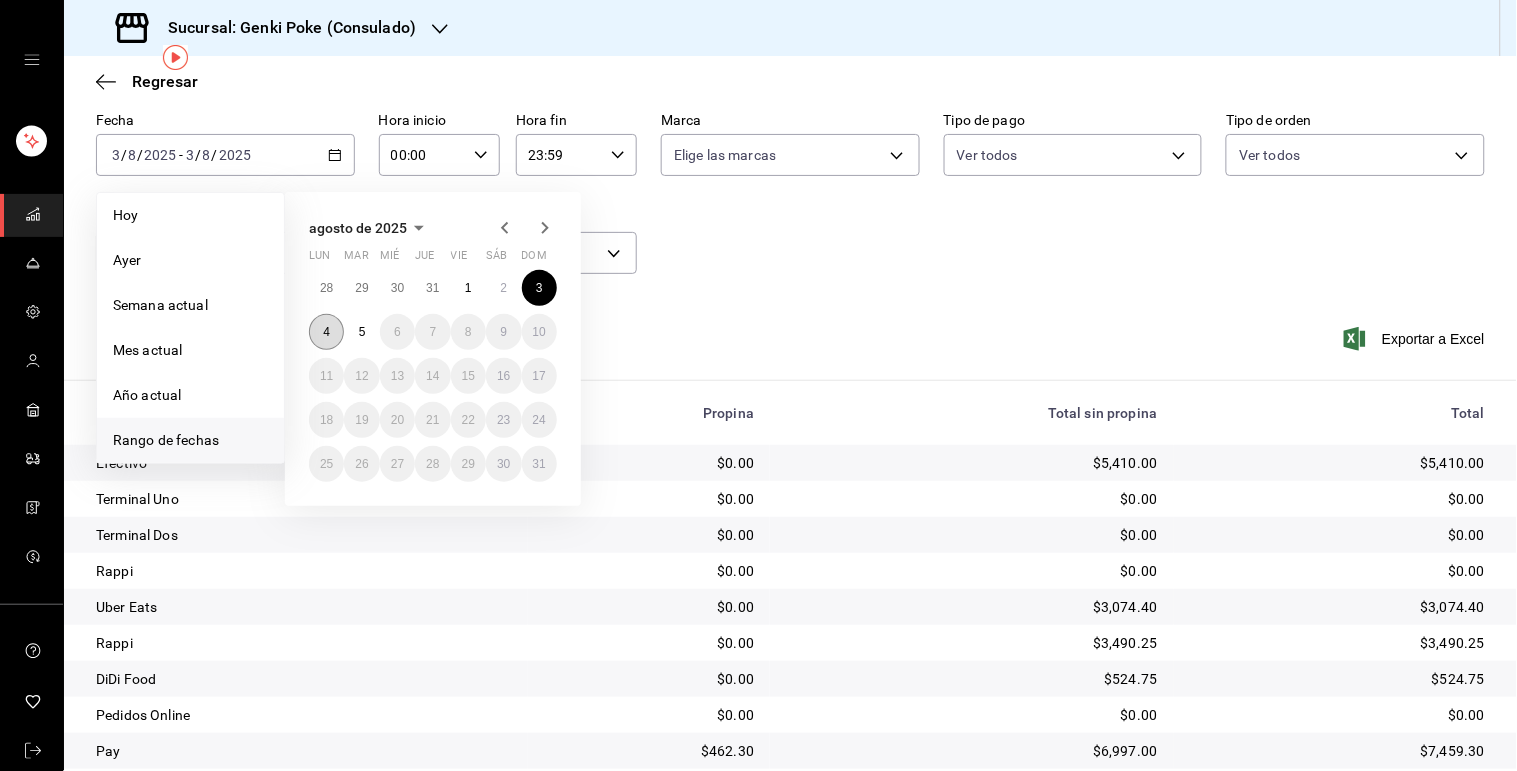 click on "4" at bounding box center [326, 332] 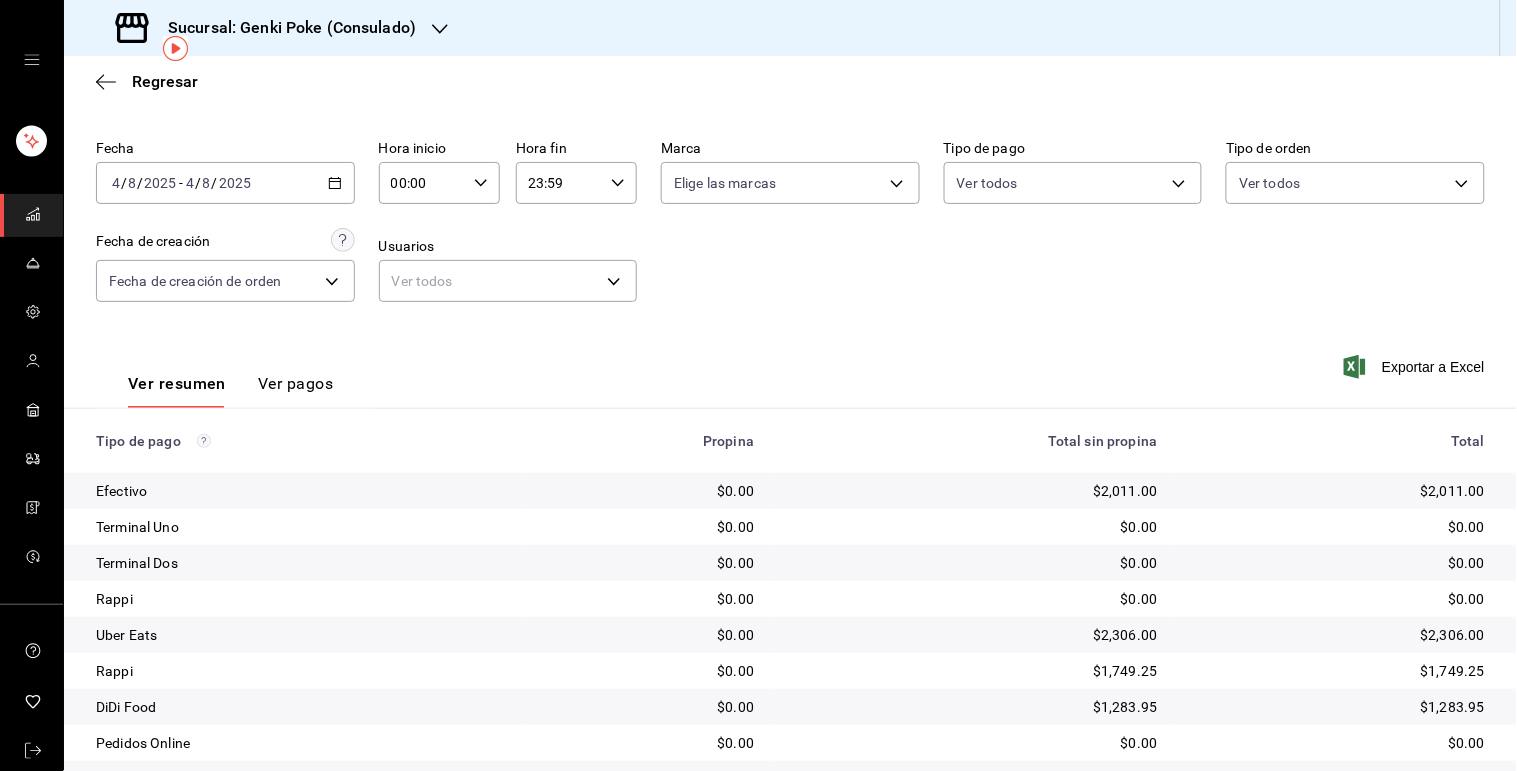 scroll, scrollTop: 147, scrollLeft: 0, axis: vertical 